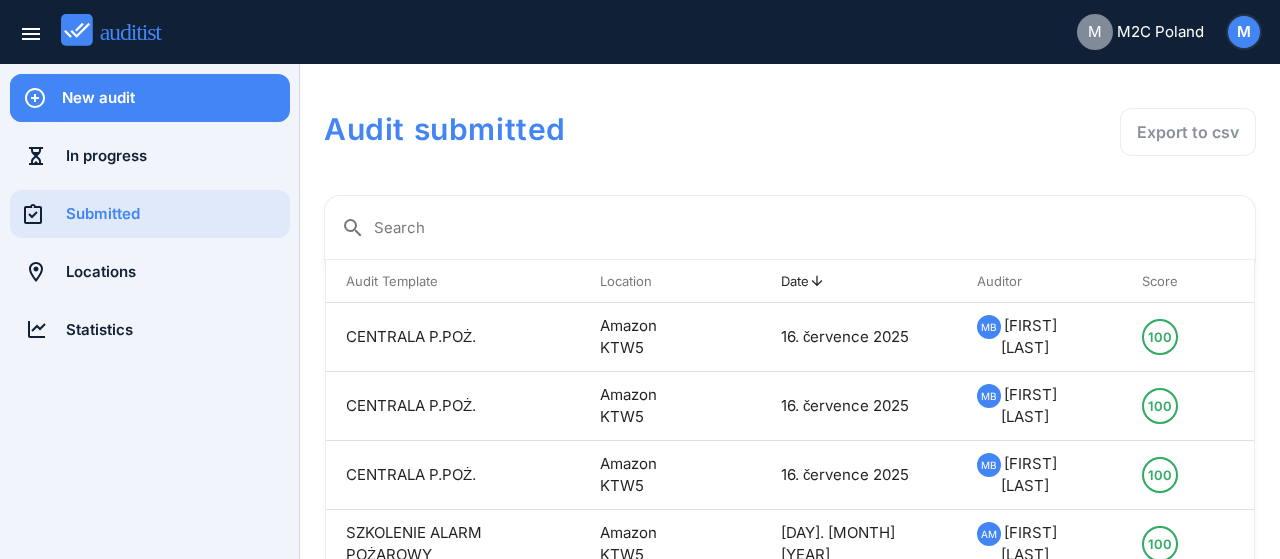 scroll, scrollTop: 0, scrollLeft: 0, axis: both 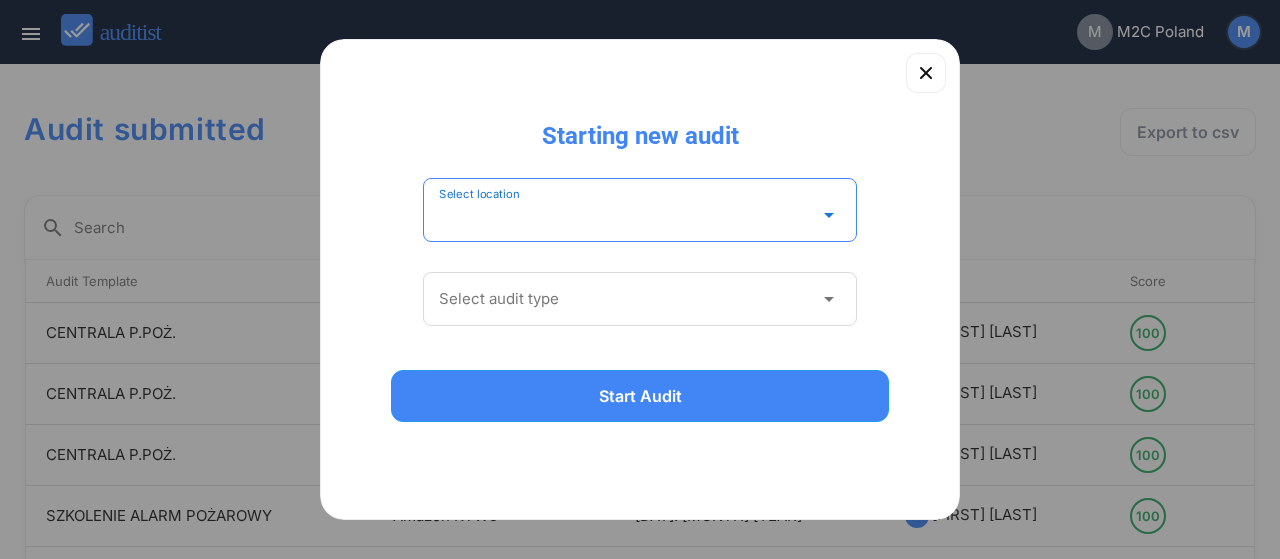 click at bounding box center (626, 215) 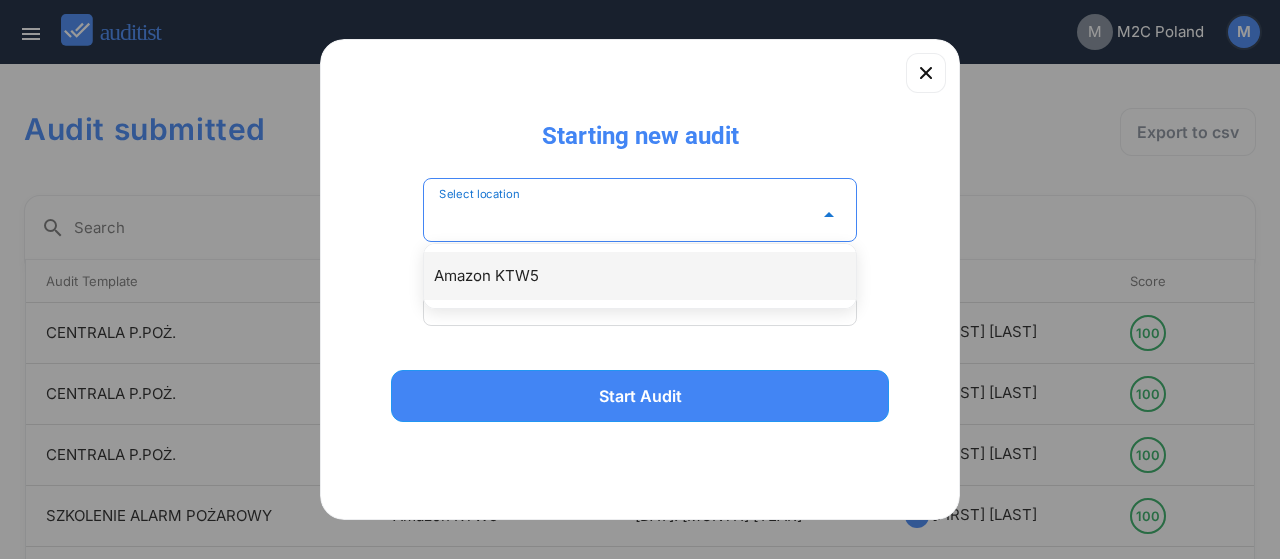 click on "Amazon KTW5" at bounding box center [650, 276] 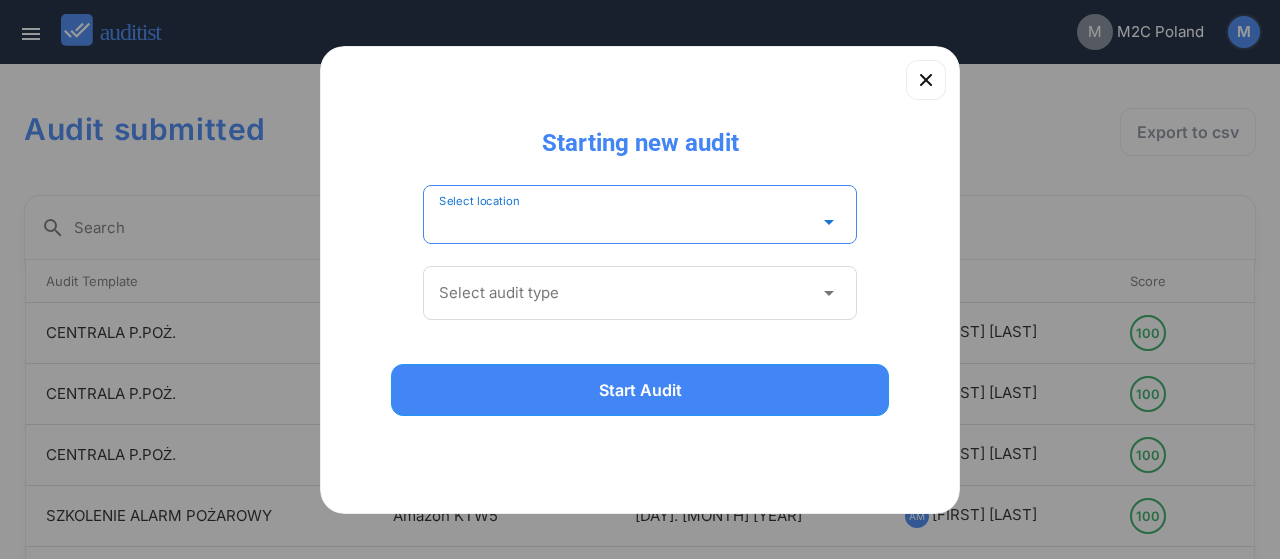 type on "**********" 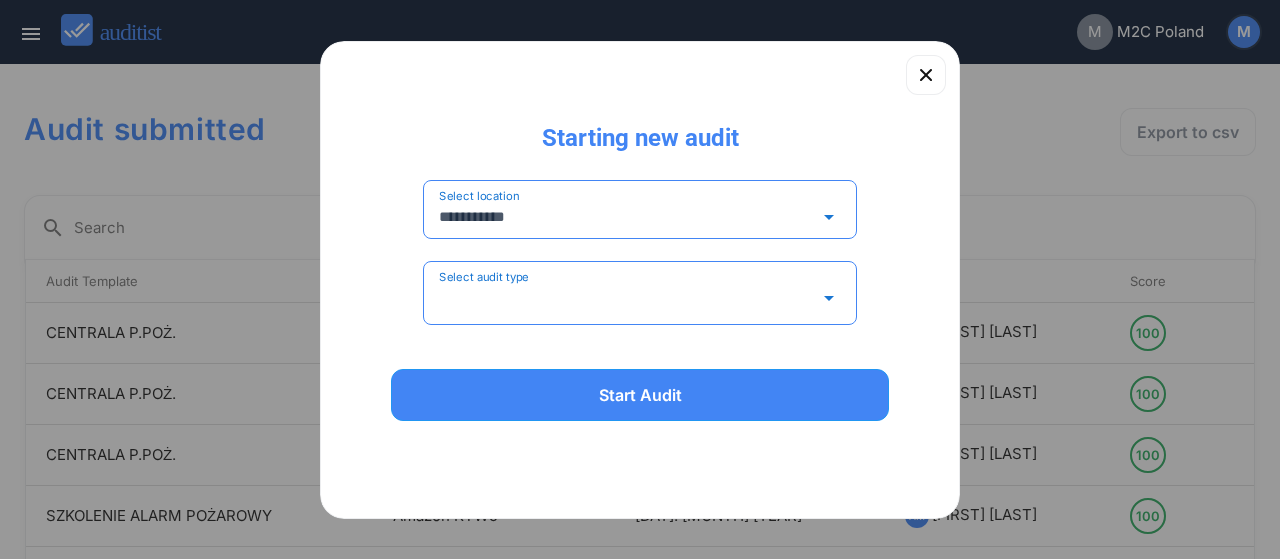 click at bounding box center (626, 298) 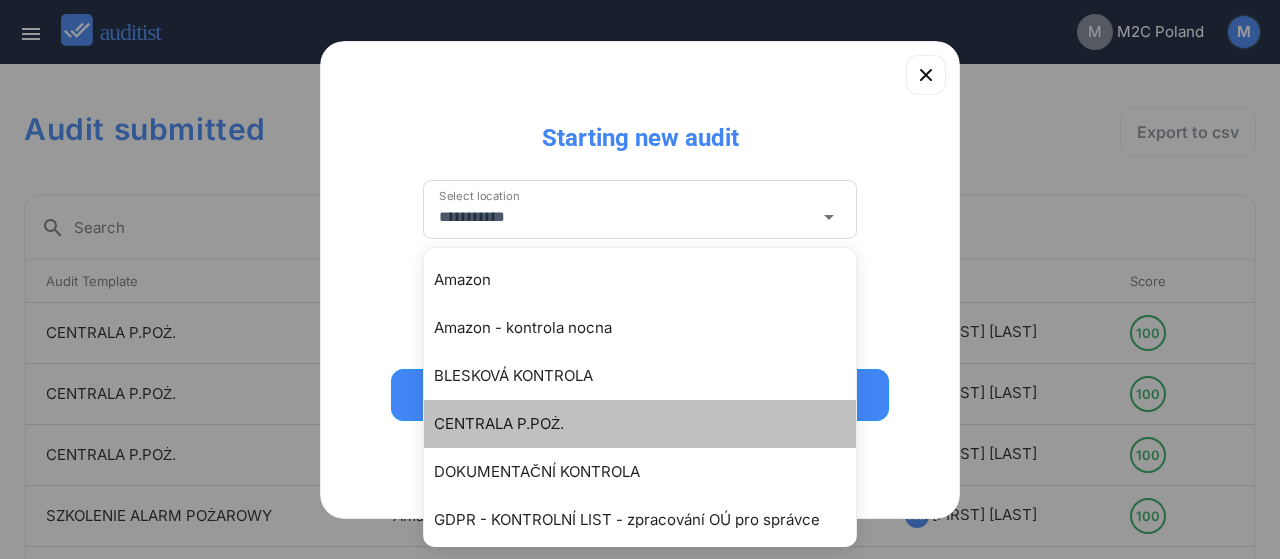 click on "CENTRALA P.POŻ." at bounding box center (650, 424) 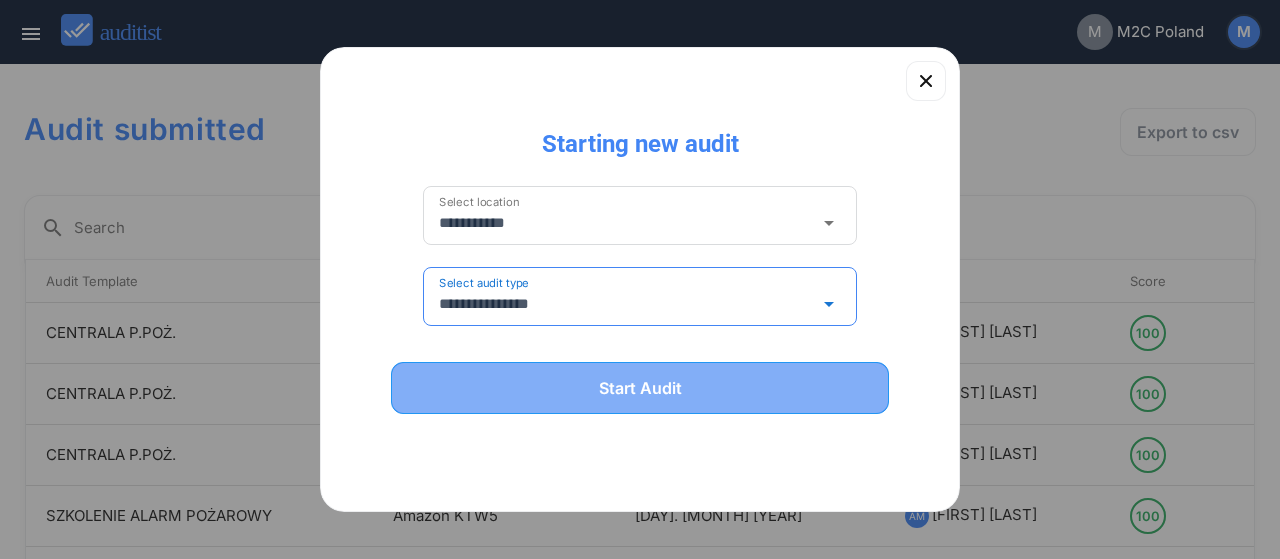 click on "Start Audit" at bounding box center [640, 388] 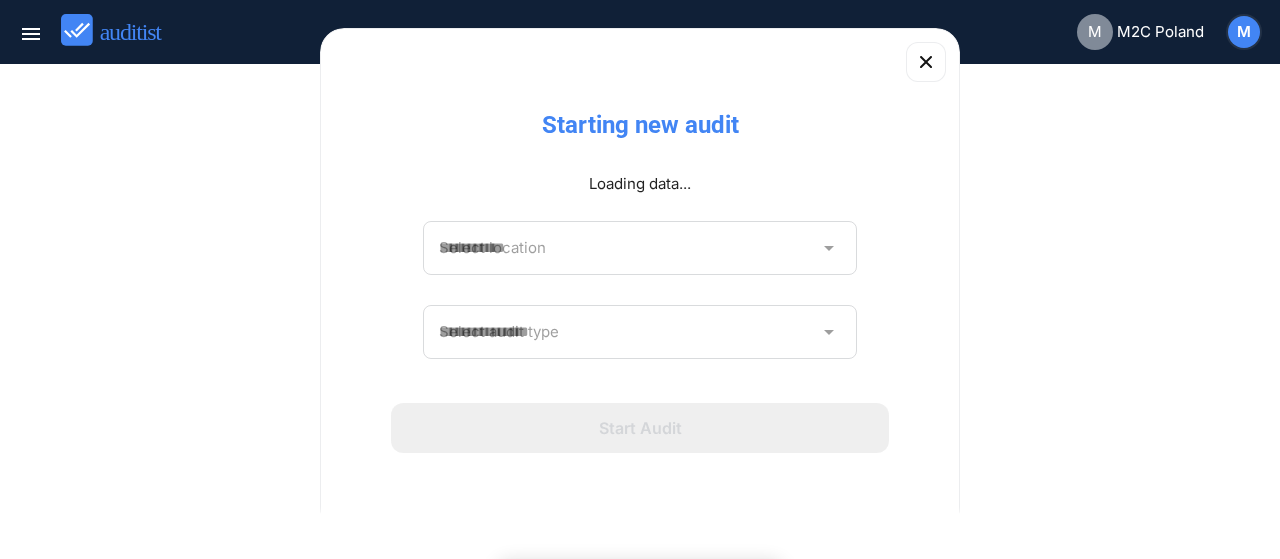 type 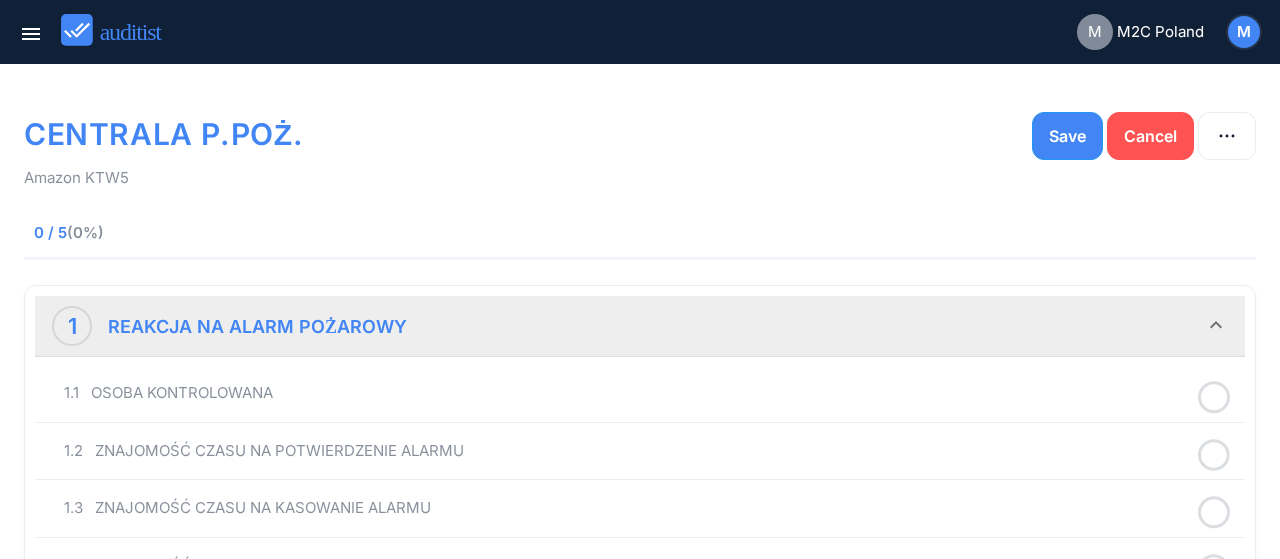 click on "1.1   OSOBA KONTROLOWANA" at bounding box center [640, 393] 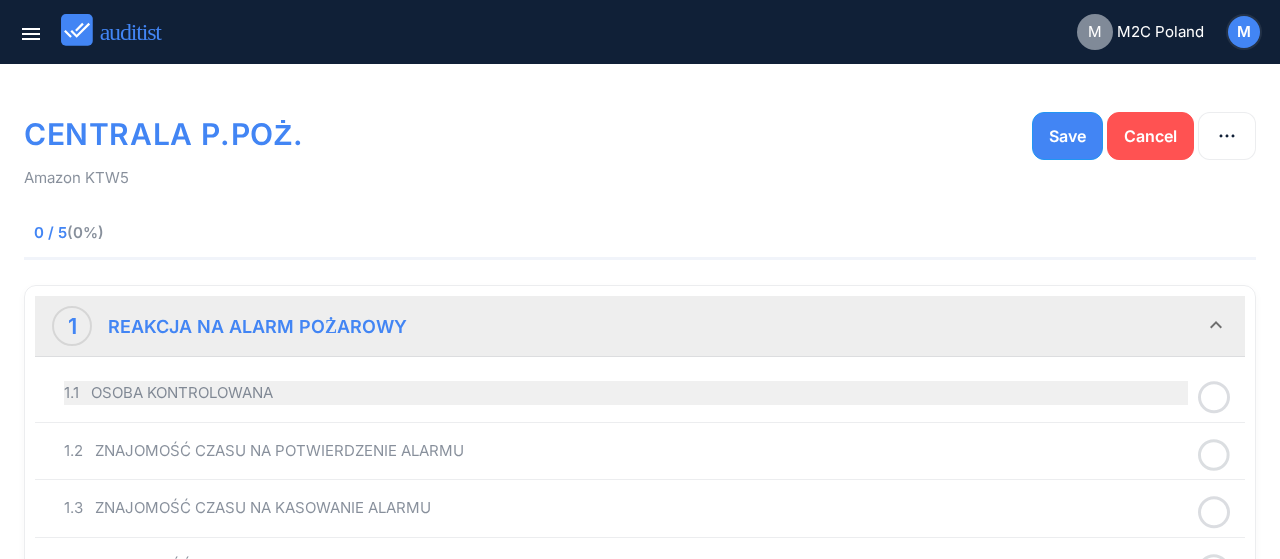 click on "1.1   OSOBA KONTROLOWANA" at bounding box center [626, 393] 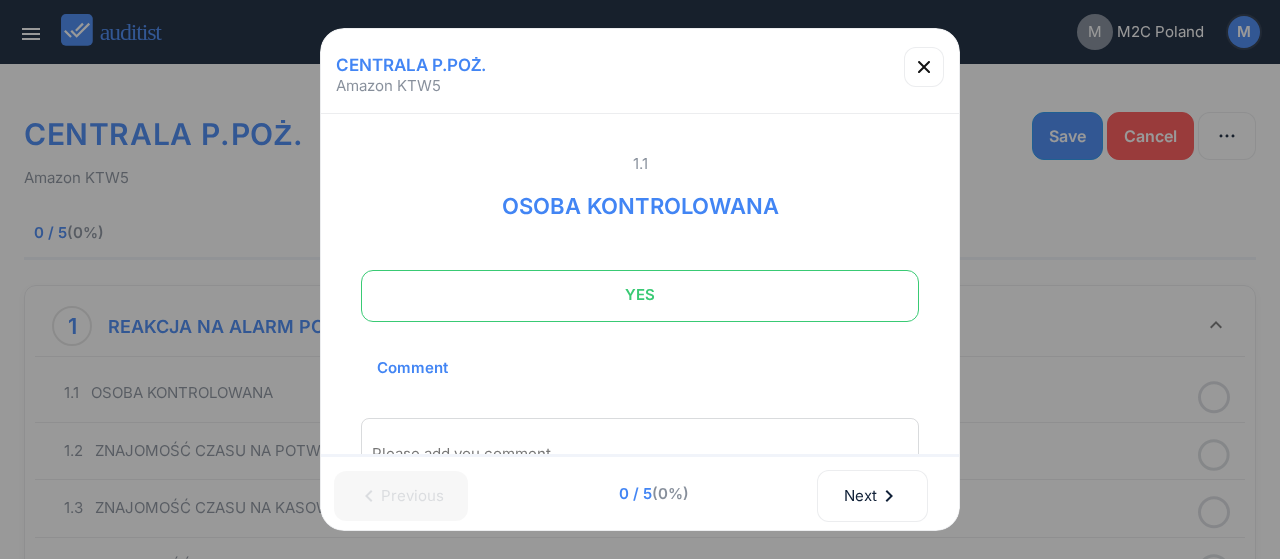 click on "YES" at bounding box center [640, 295] 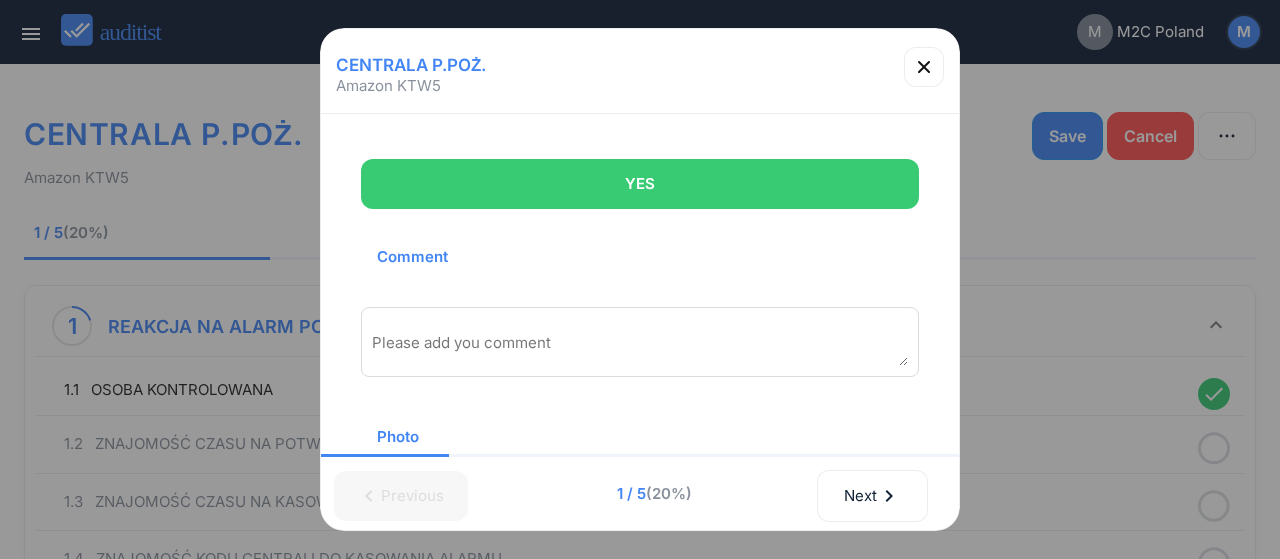 scroll, scrollTop: 202, scrollLeft: 0, axis: vertical 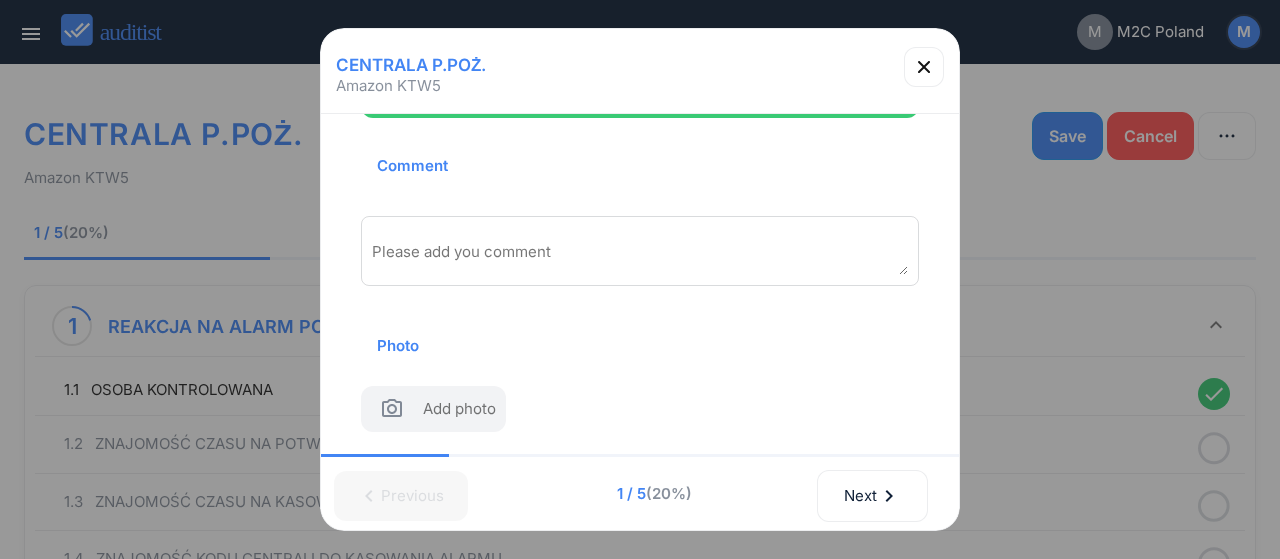 click on "Please add you comment" at bounding box center (640, 251) 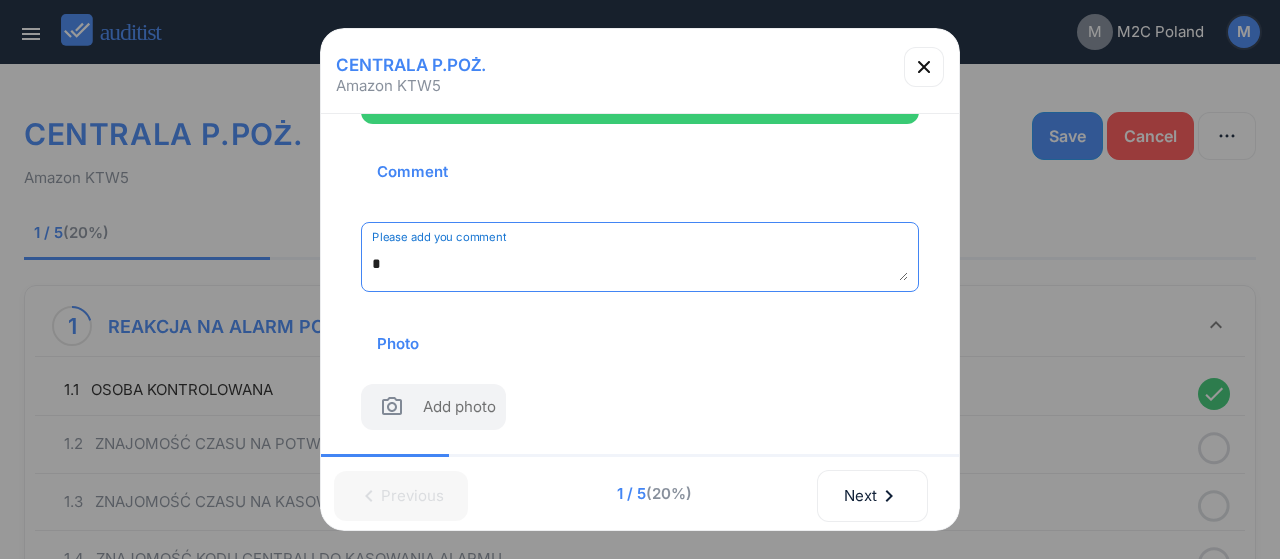 scroll, scrollTop: 194, scrollLeft: 0, axis: vertical 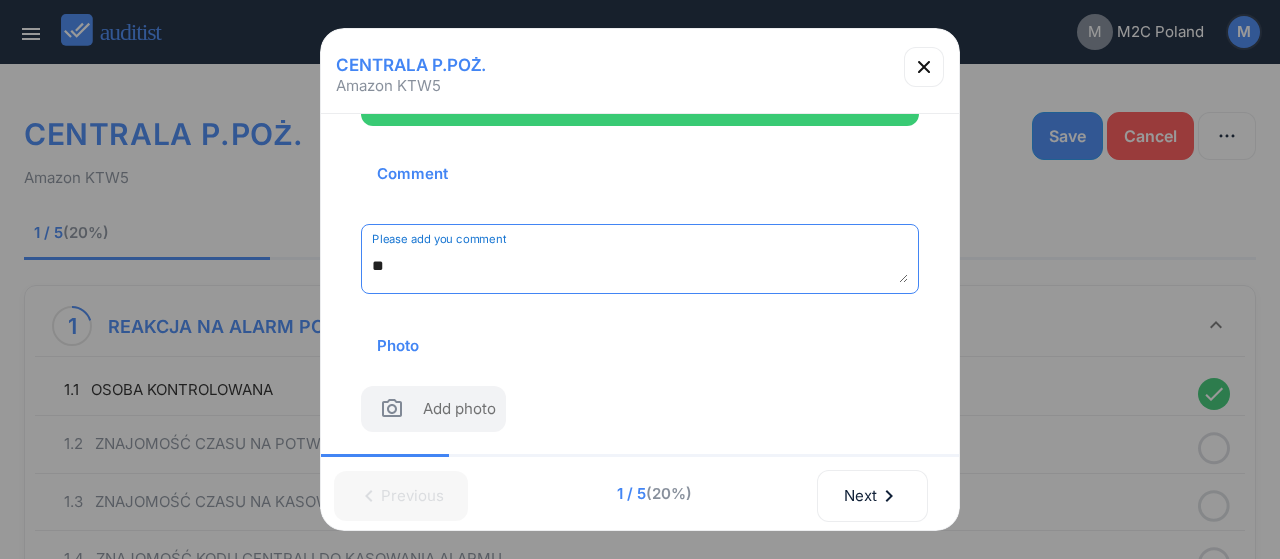 type on "*" 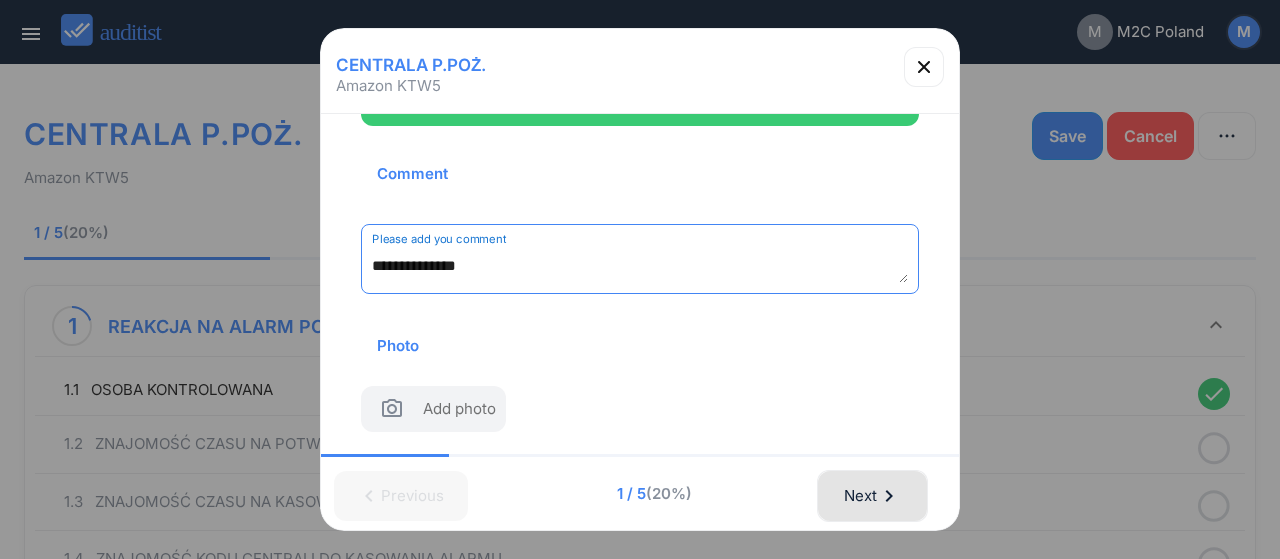 type on "**********" 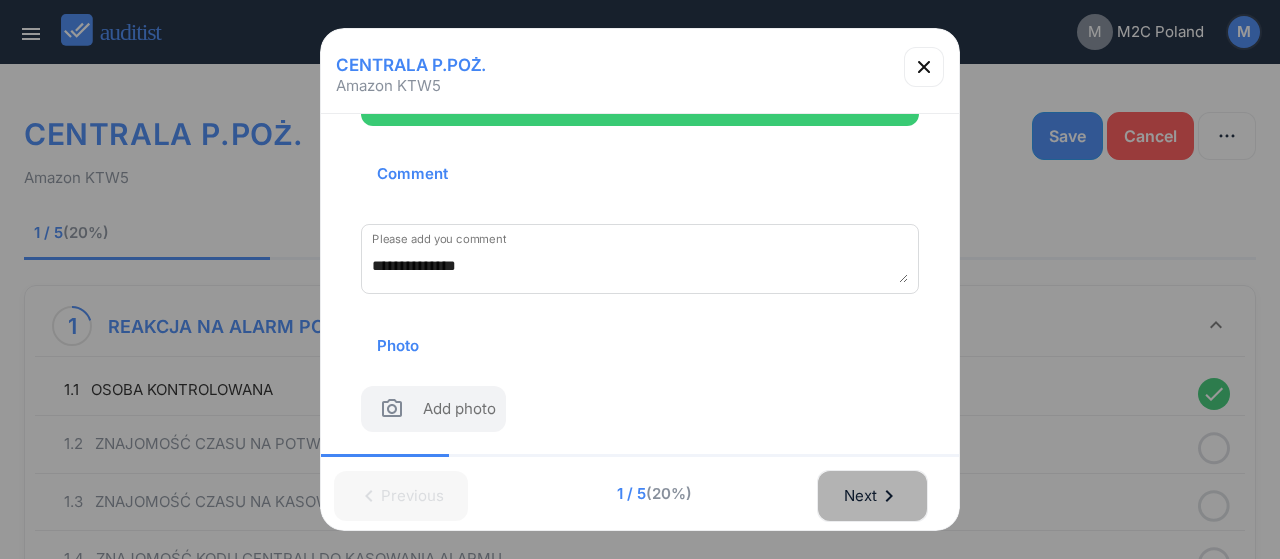 click on "Next
chevron_right" at bounding box center (872, 496) 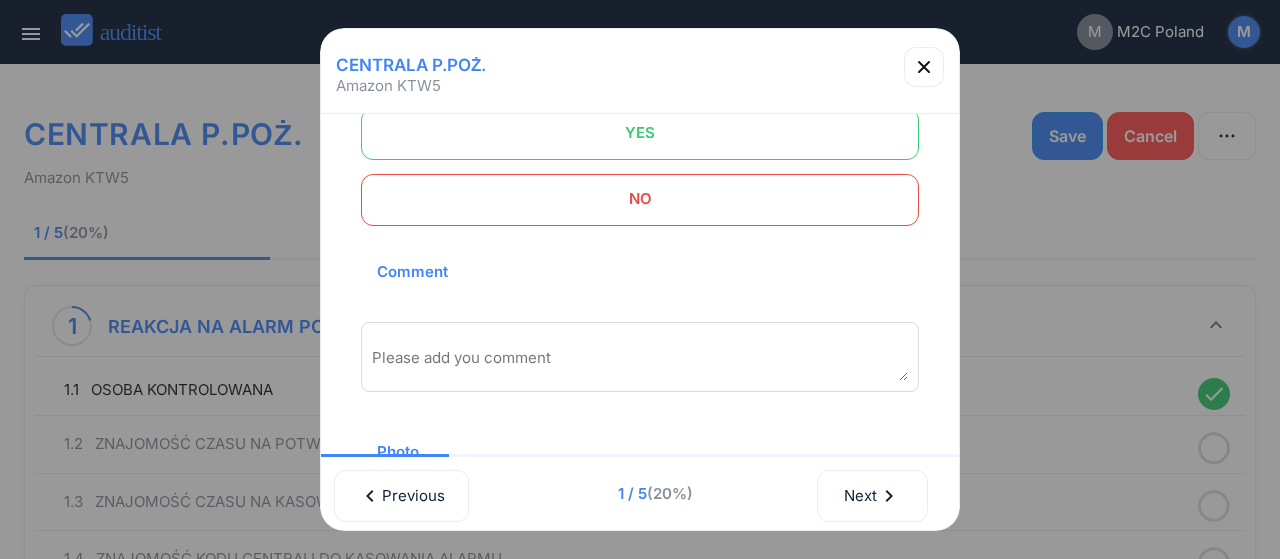 click on "YES" at bounding box center (640, 133) 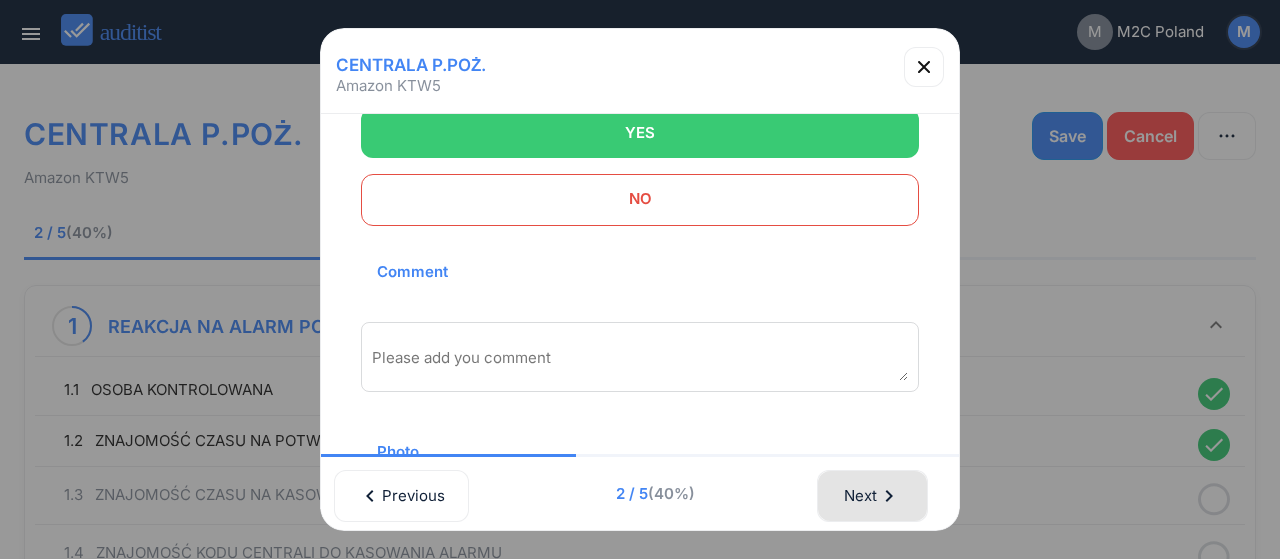 click on "Next
chevron_right" at bounding box center [872, 496] 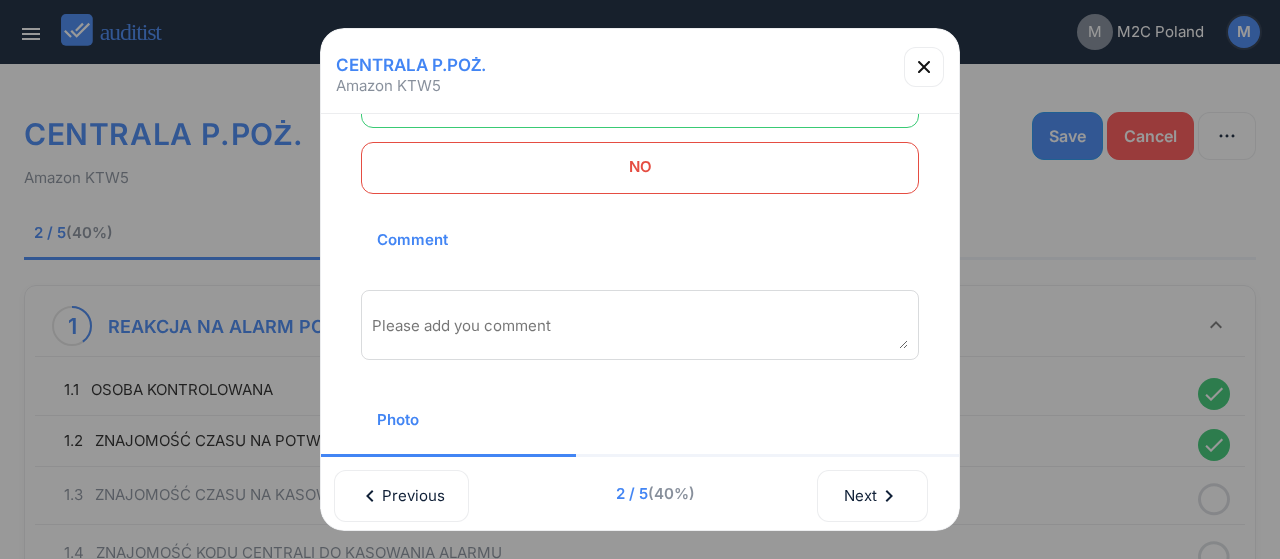 click on "YES" at bounding box center [640, 101] 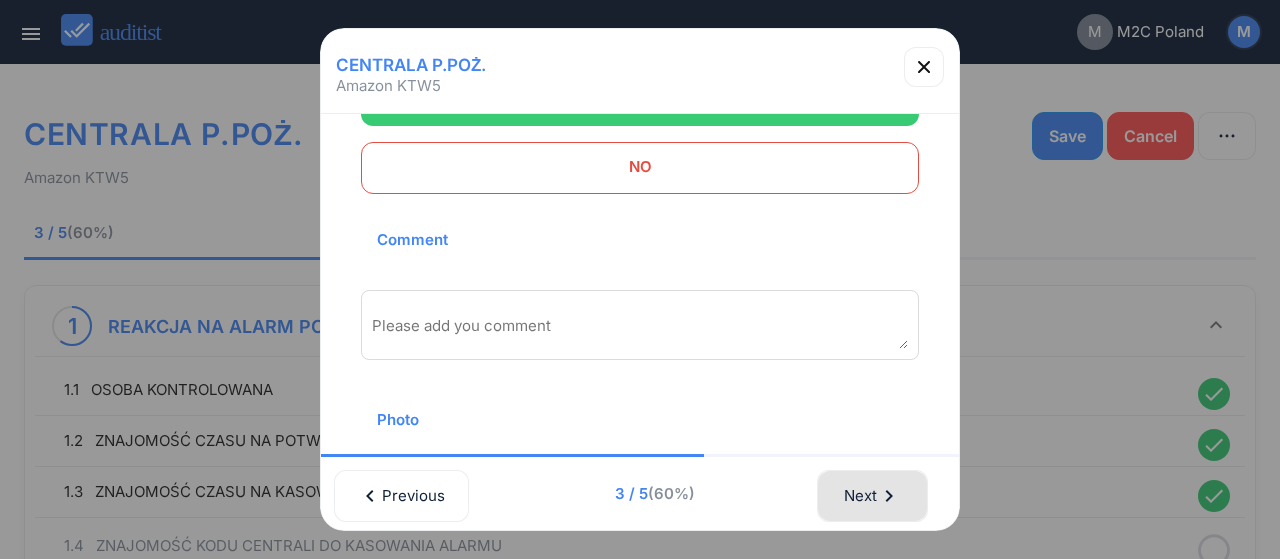 click on "chevron_right" at bounding box center (889, 496) 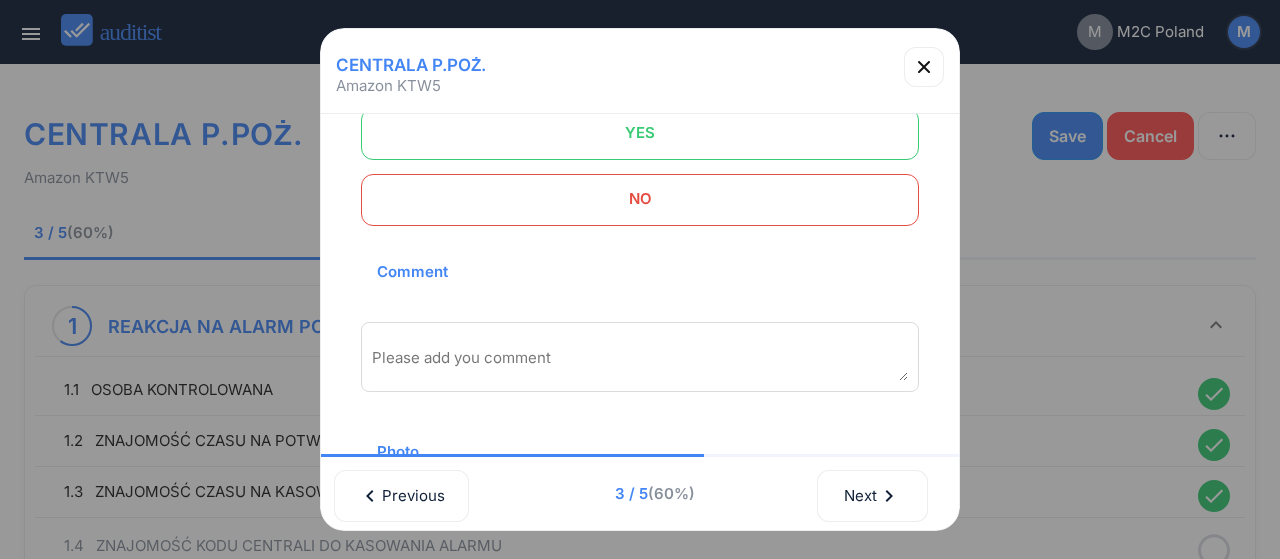 click on "YES" at bounding box center (640, 133) 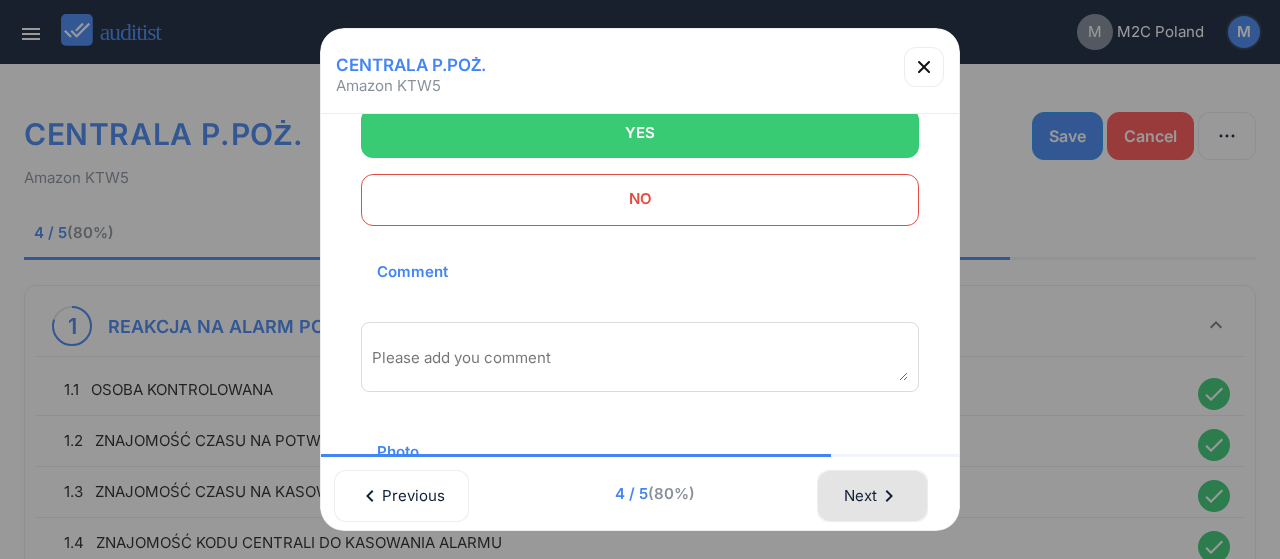 click on "Next
chevron_right" at bounding box center (872, 496) 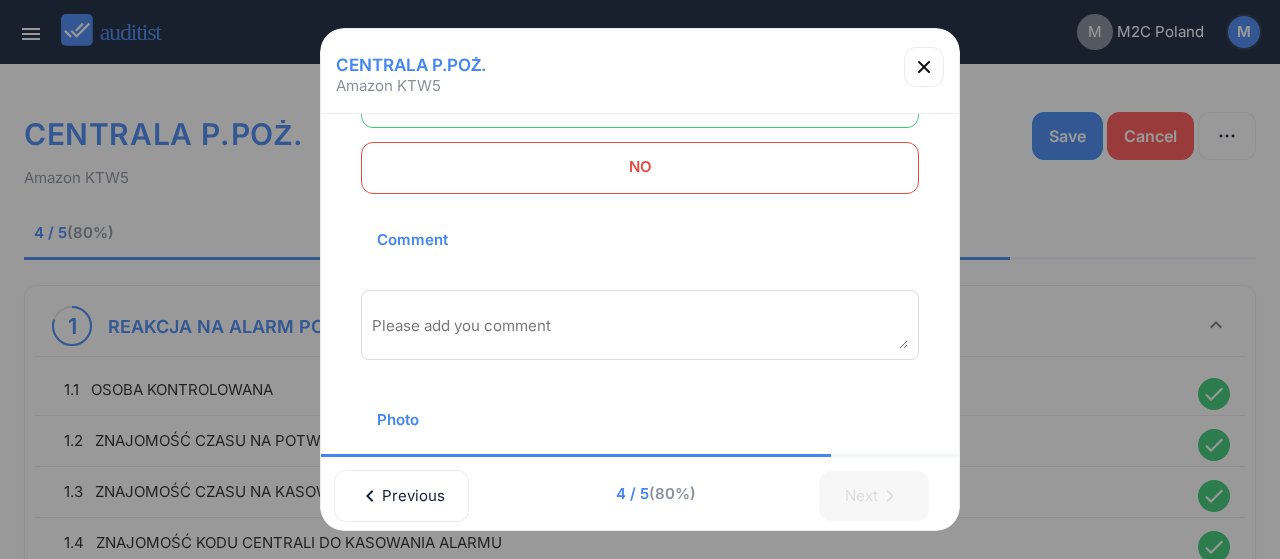 click at bounding box center (640, 102) 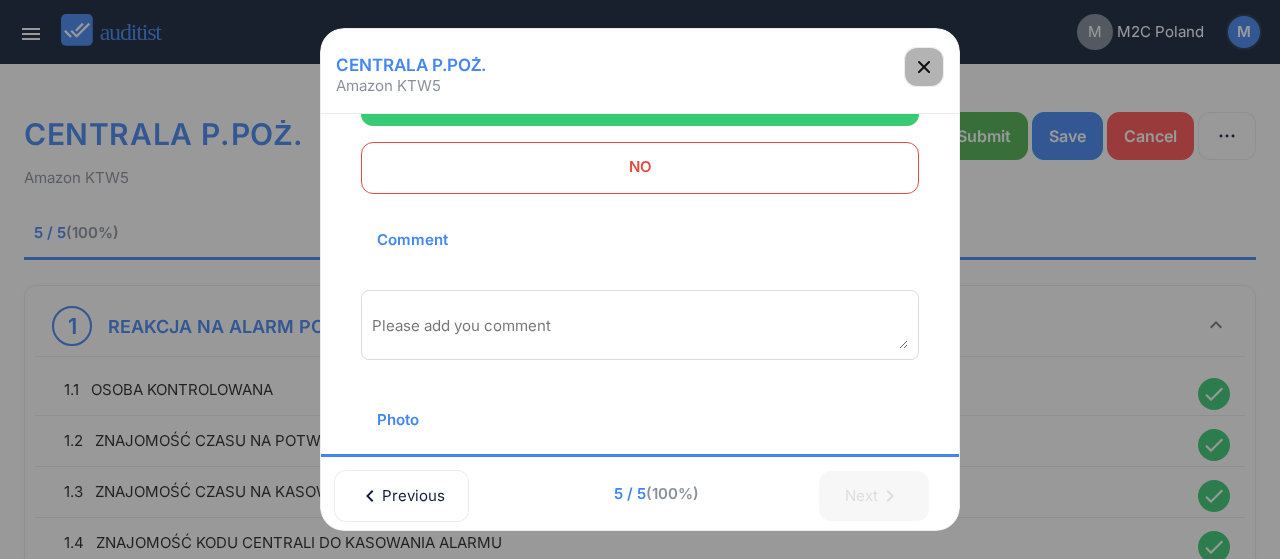 click 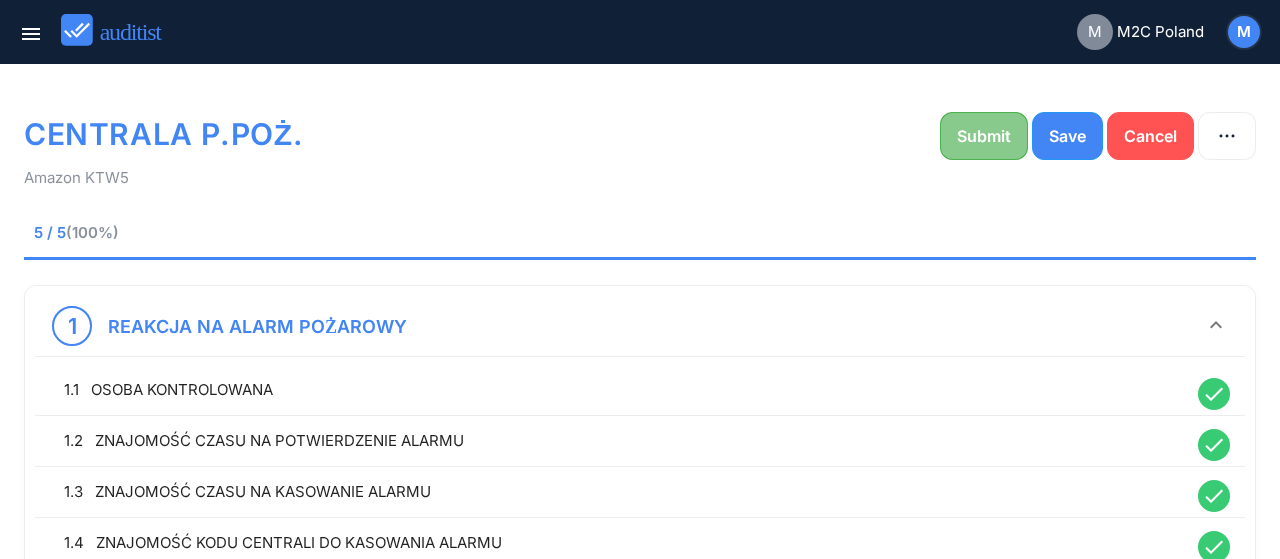 click on "Submit" at bounding box center [984, 136] 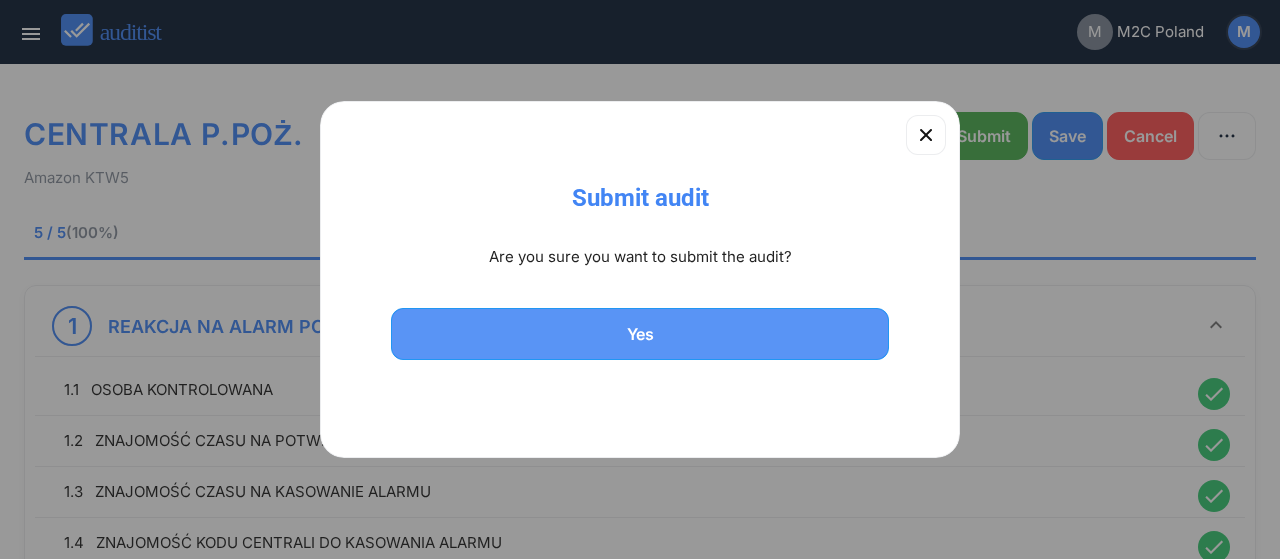 drag, startPoint x: 737, startPoint y: 344, endPoint x: 749, endPoint y: 350, distance: 13.416408 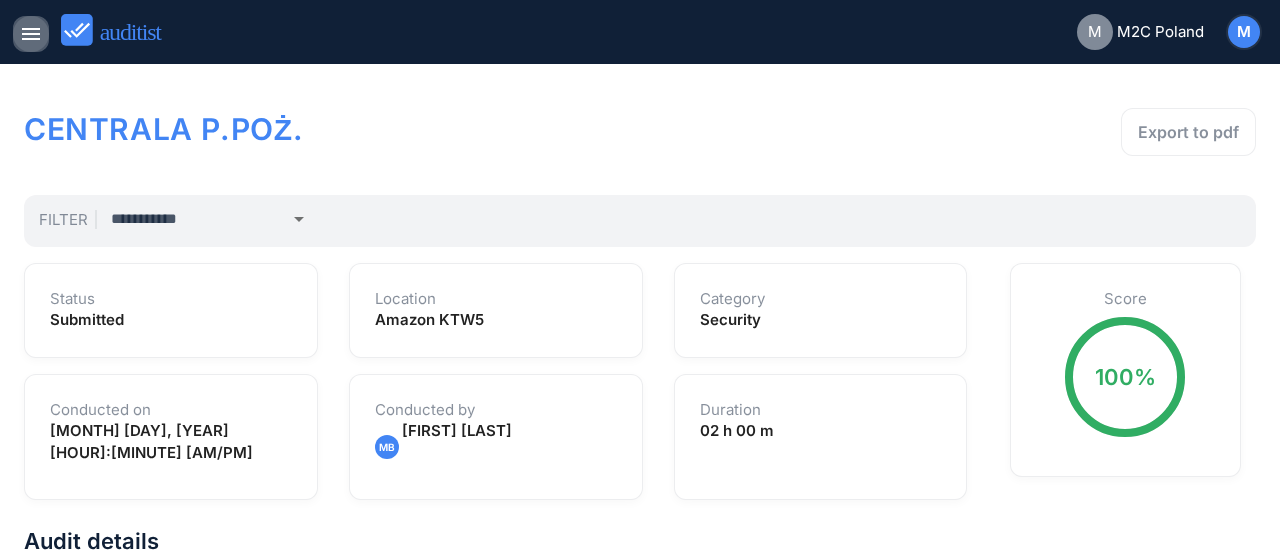 click on "menu" at bounding box center (31, 34) 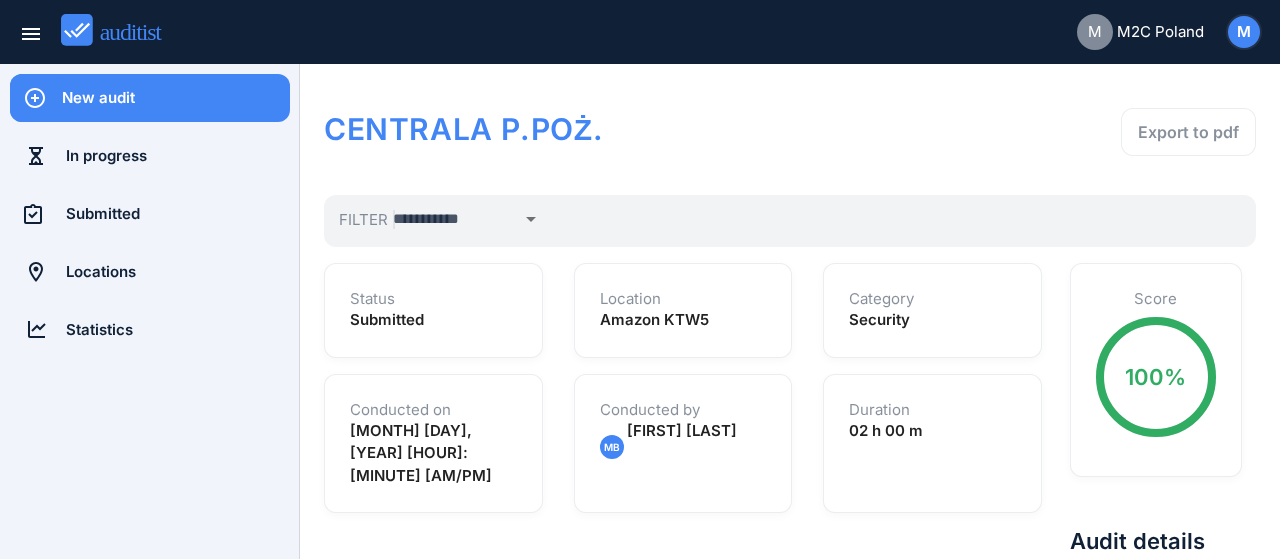 click on "New audit" at bounding box center (176, 98) 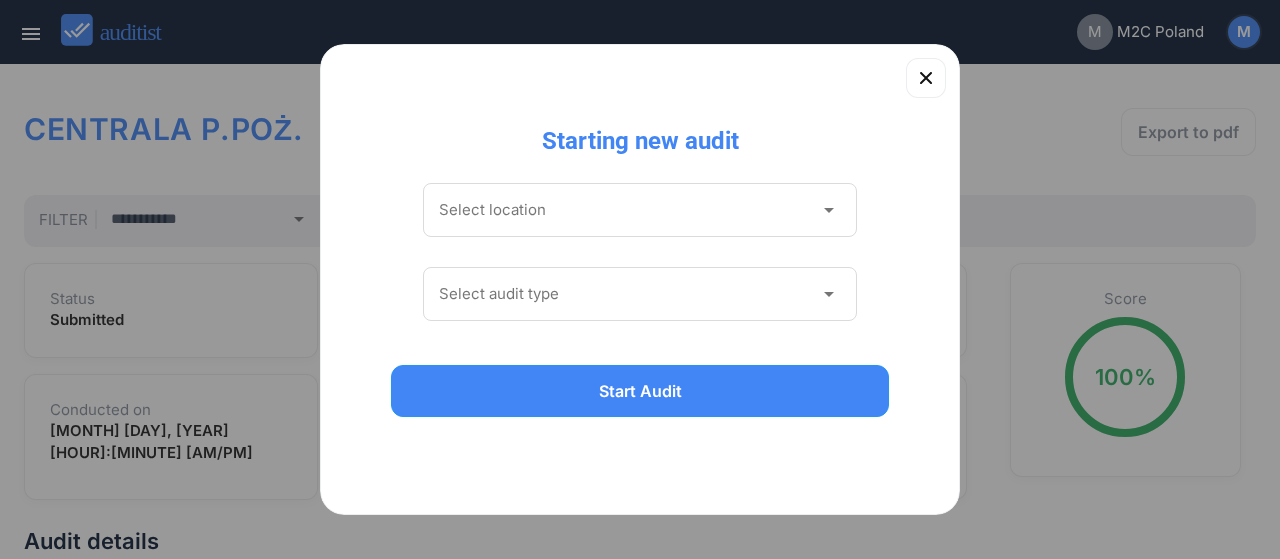 click at bounding box center (626, 210) 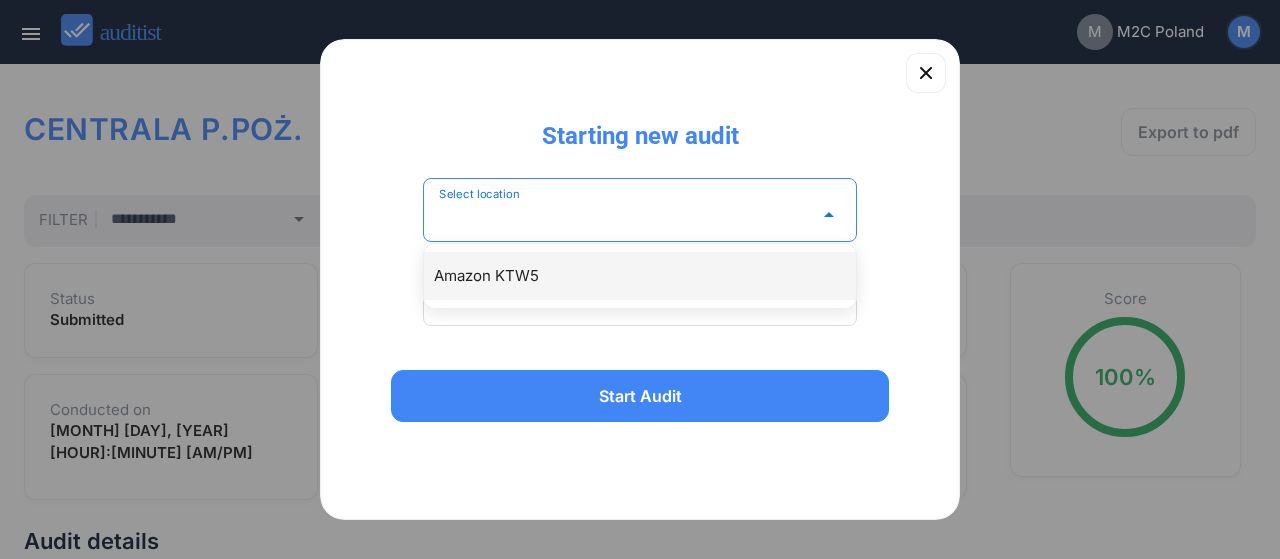 click on "Amazon KTW5" at bounding box center (640, 276) 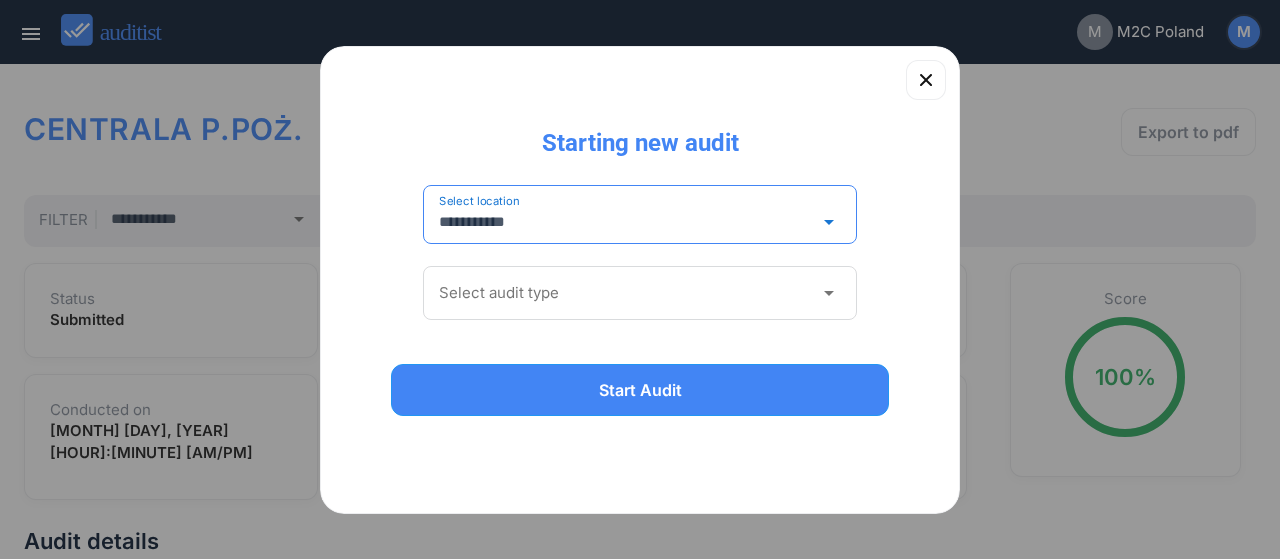 click at bounding box center (626, 293) 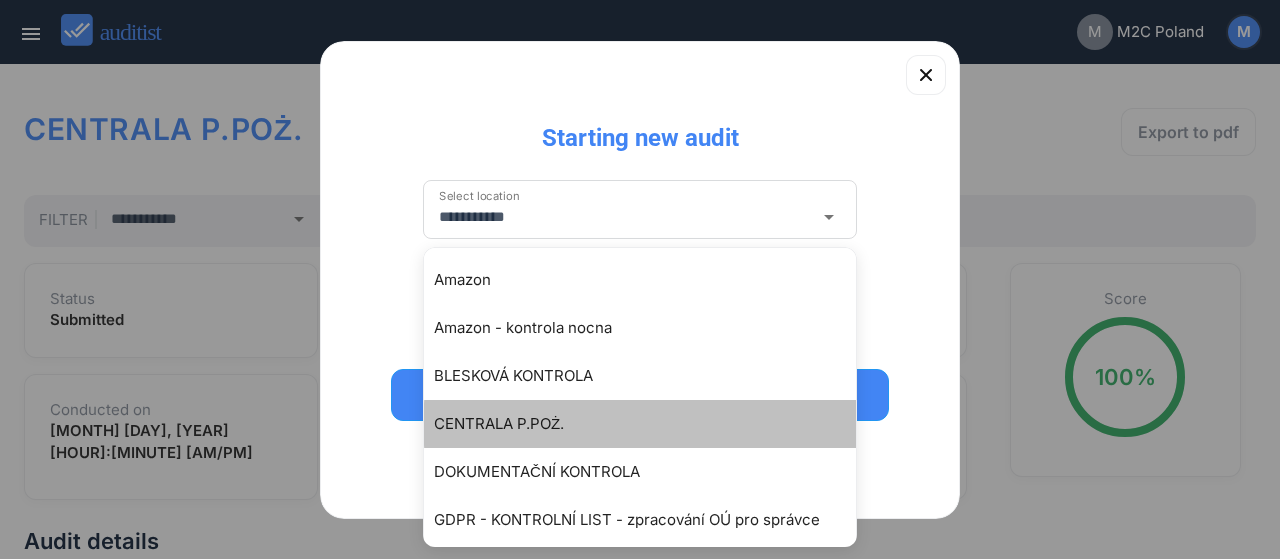 click on "CENTRALA P.POŻ." at bounding box center [650, 424] 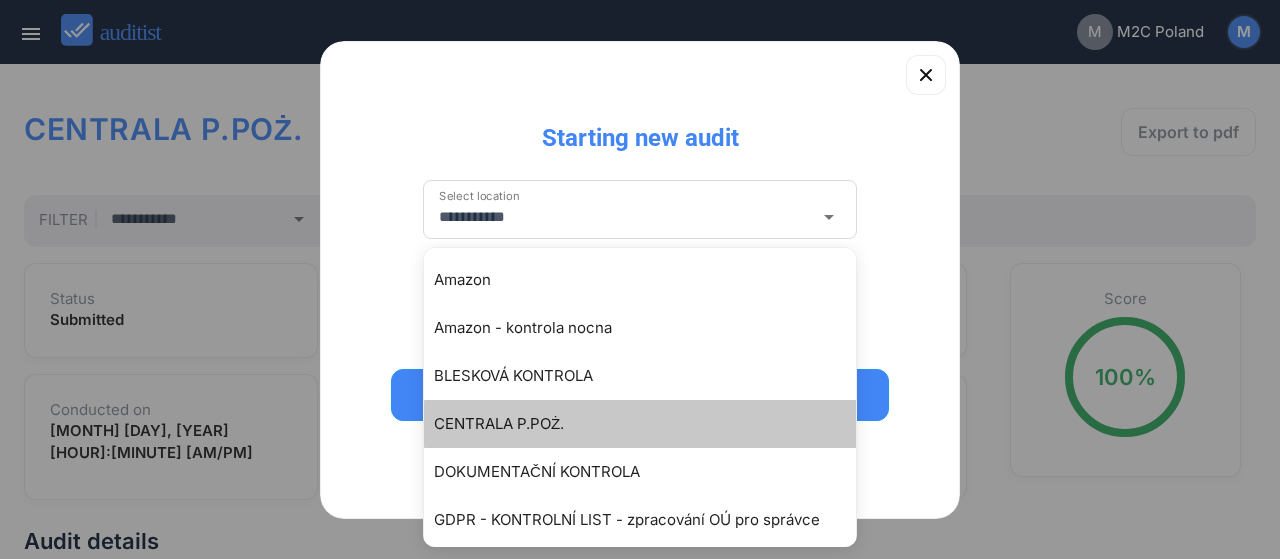 type on "**********" 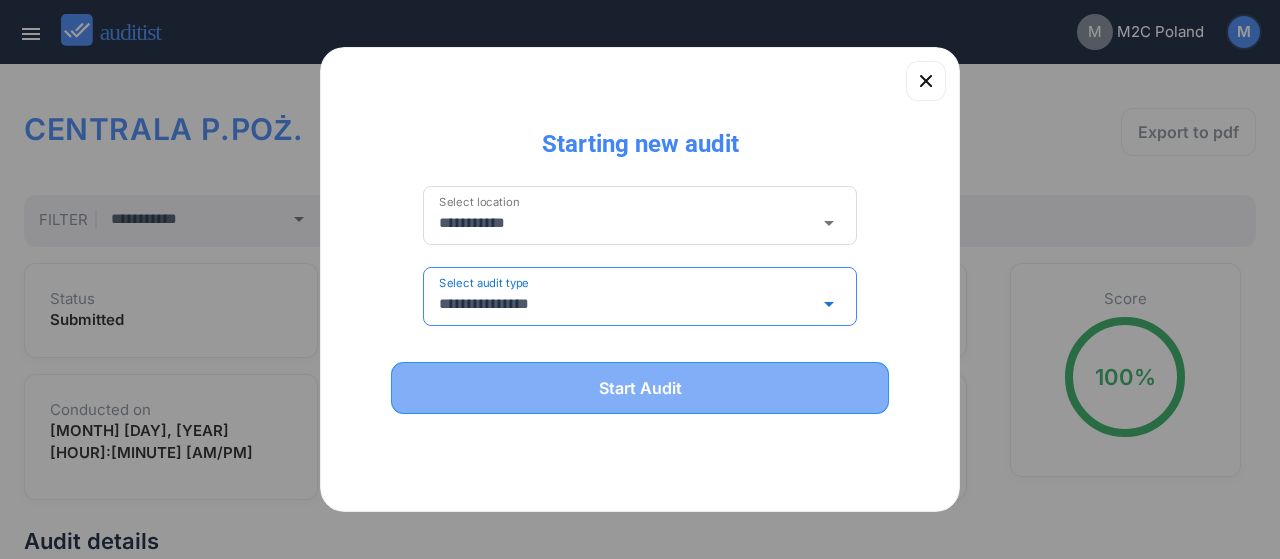 click on "Start Audit" at bounding box center [640, 388] 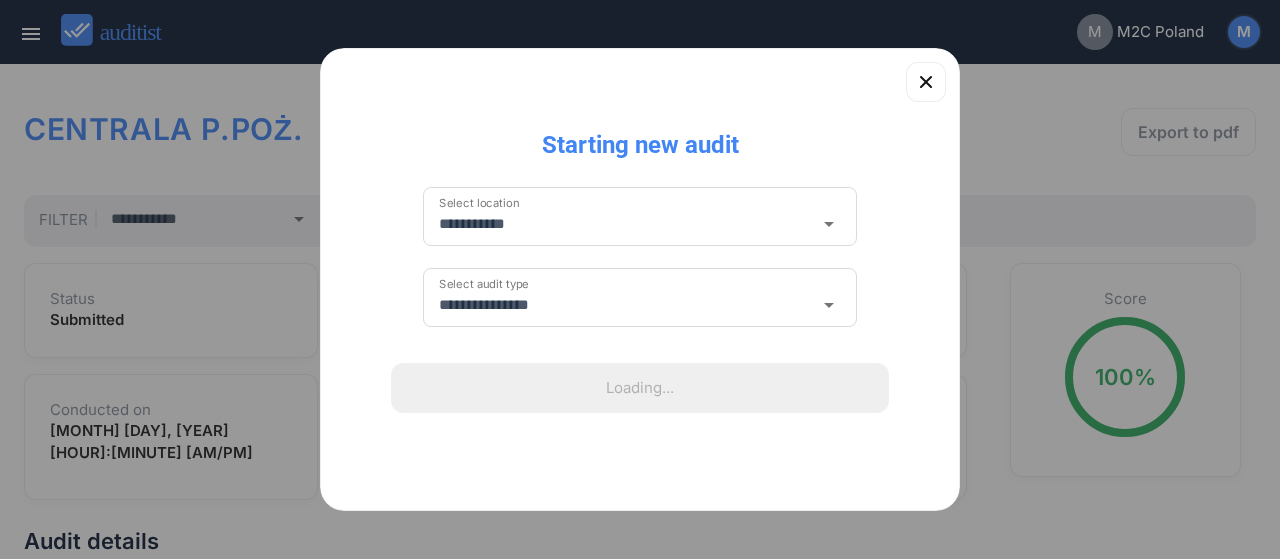 type 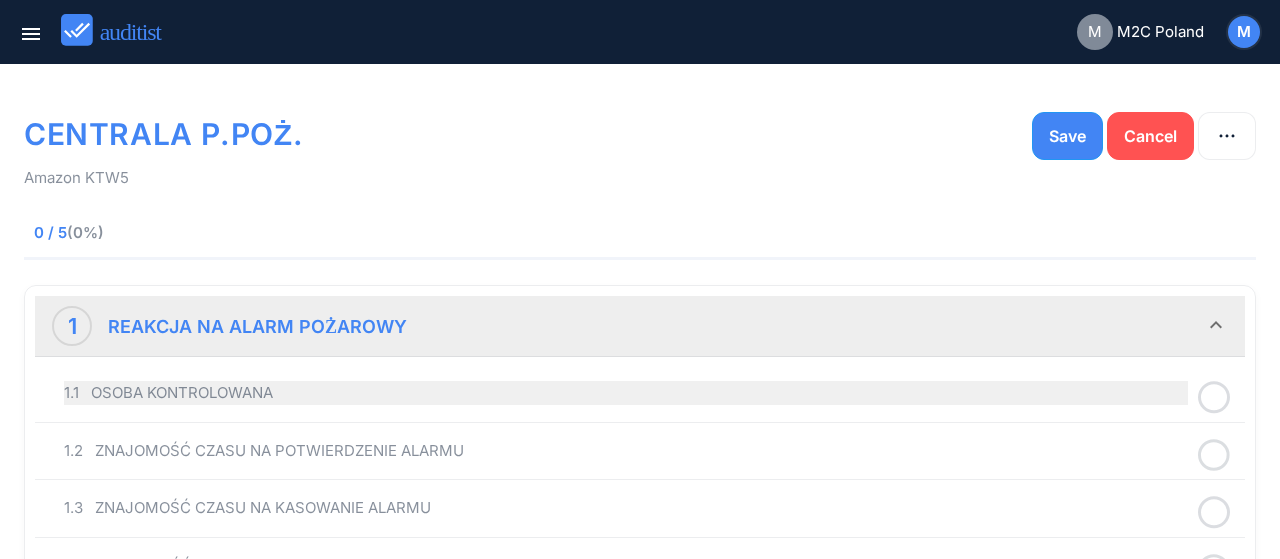 click on "1.1   OSOBA KONTROLOWANA" at bounding box center (626, 393) 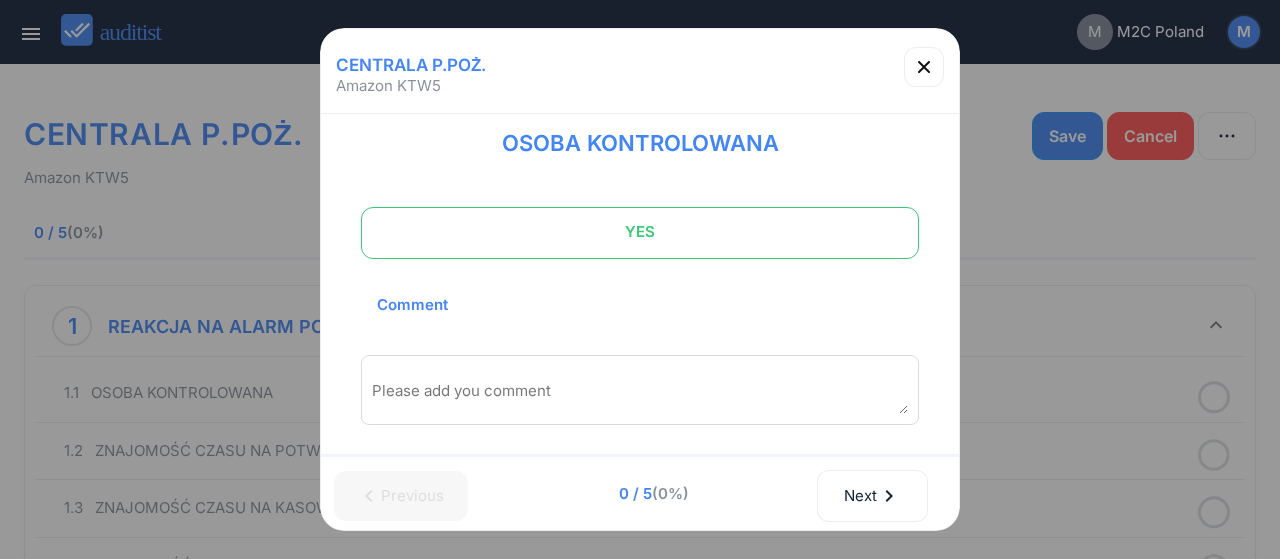 scroll, scrollTop: 0, scrollLeft: 0, axis: both 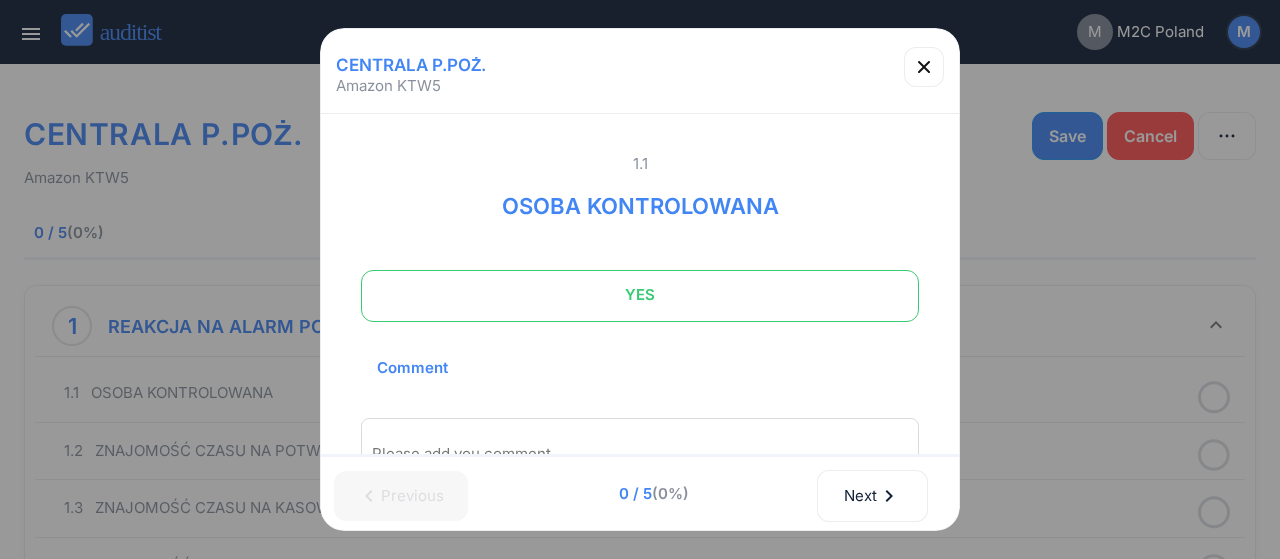 click on "YES" at bounding box center (640, 295) 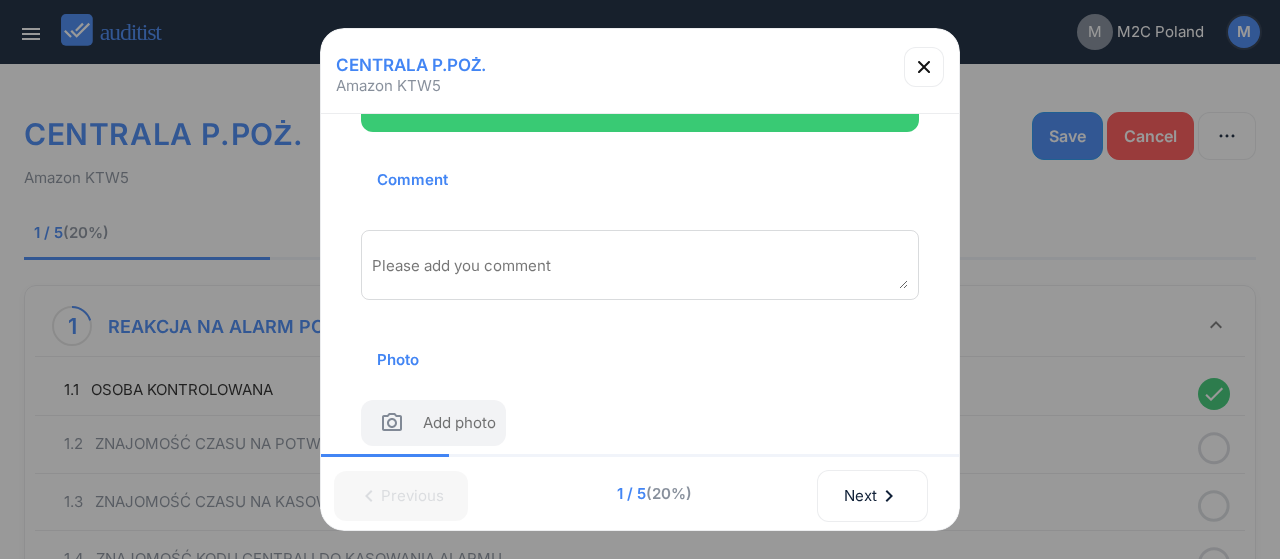 scroll, scrollTop: 202, scrollLeft: 0, axis: vertical 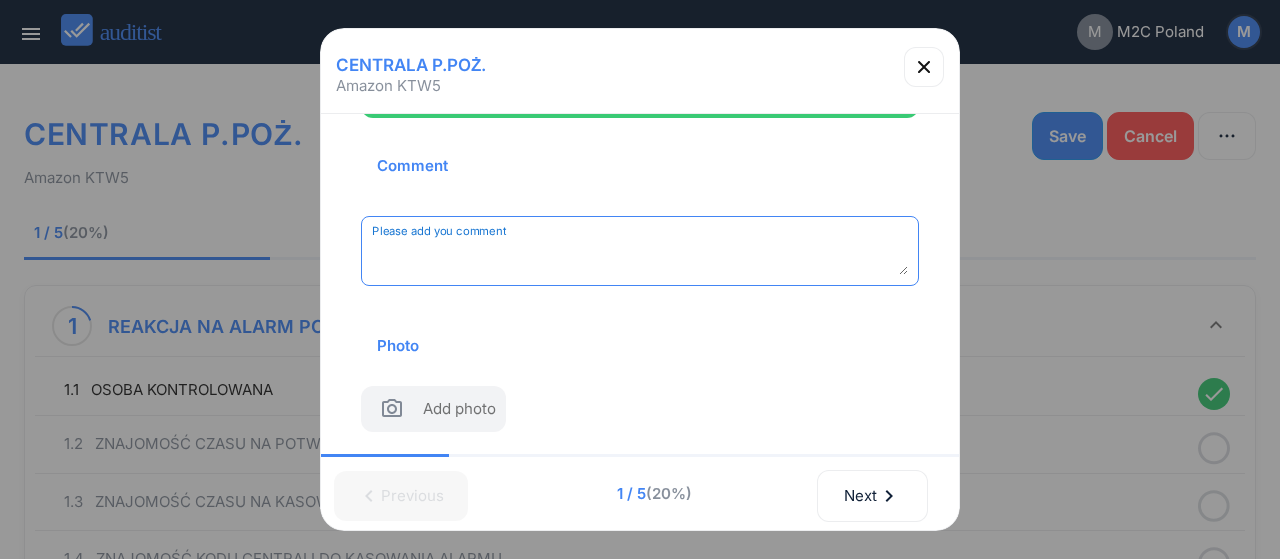 click at bounding box center [640, 258] 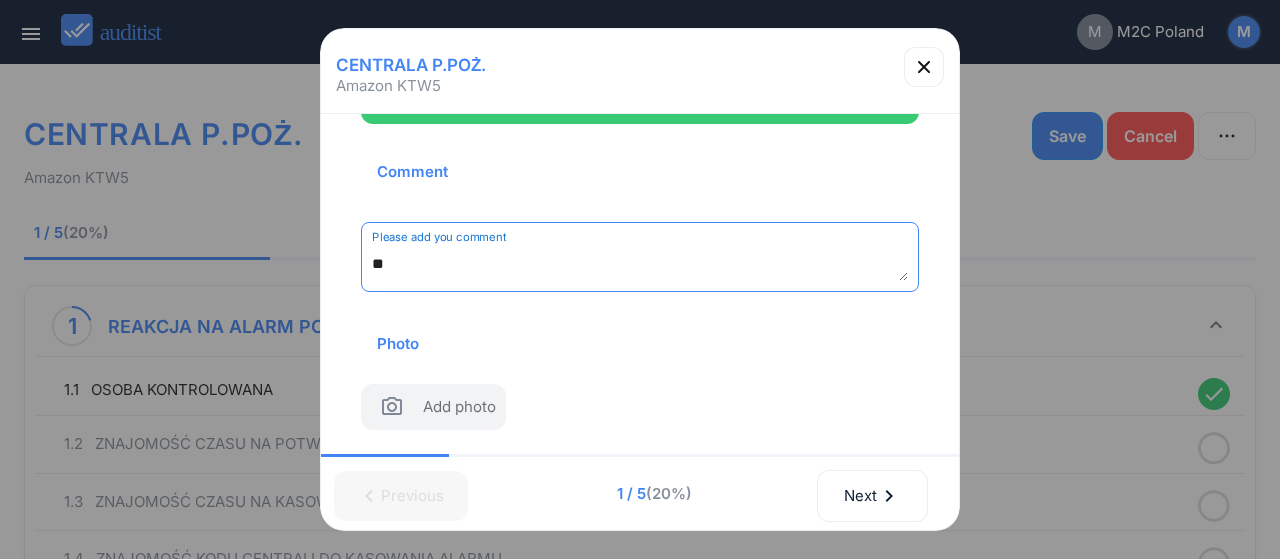 scroll, scrollTop: 194, scrollLeft: 0, axis: vertical 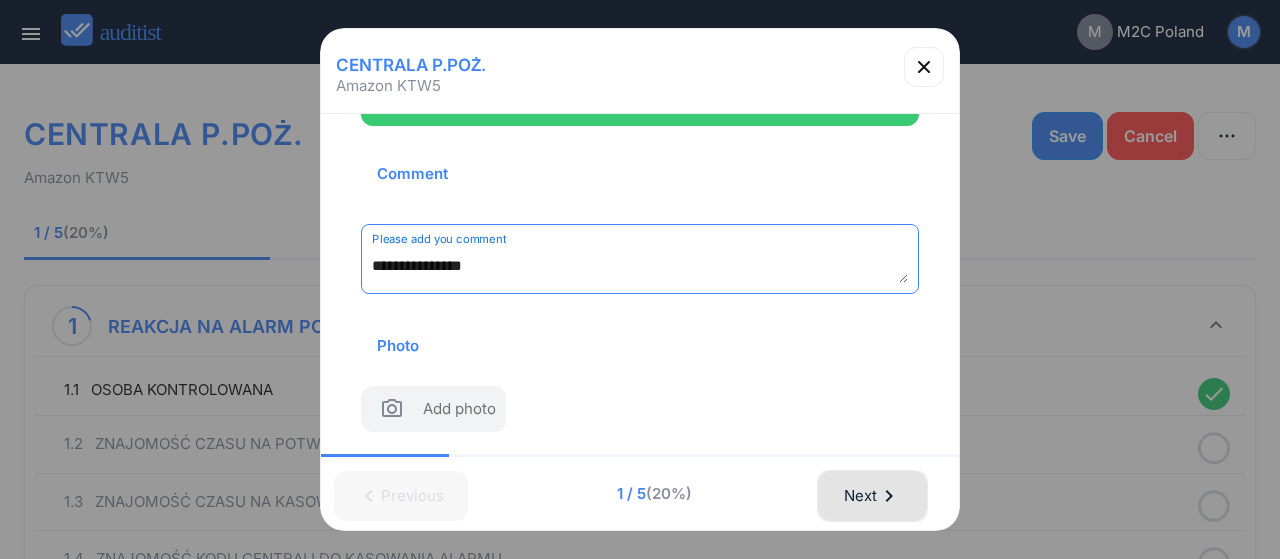 type on "**********" 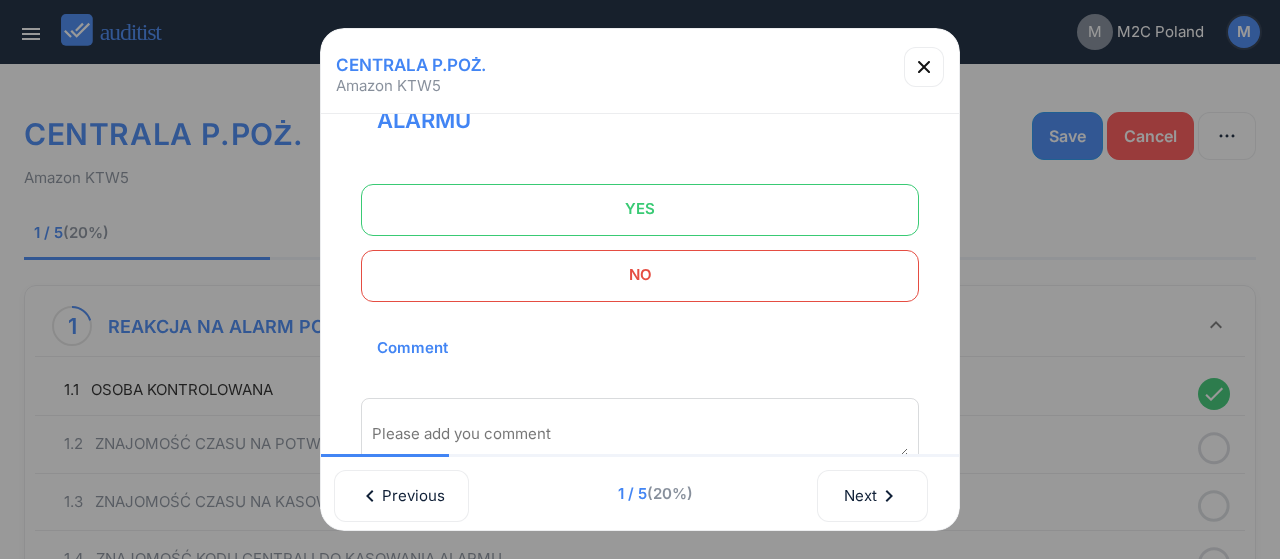 scroll, scrollTop: 0, scrollLeft: 0, axis: both 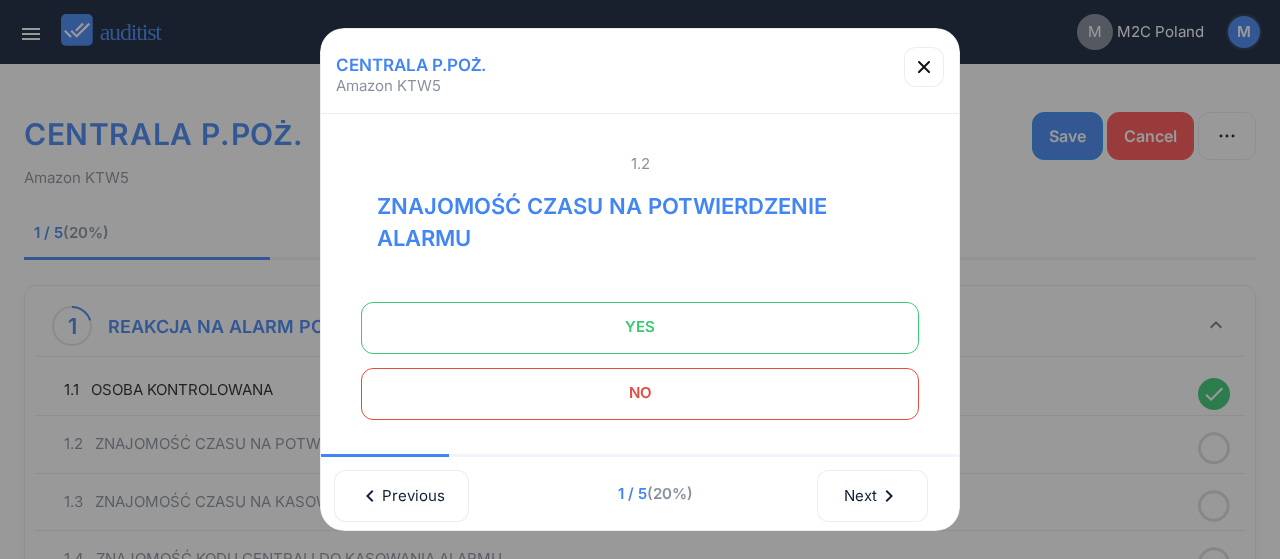 click on "1.2    ZNAJOMOŚĆ CZASU NA POTWIERDZENIE ALARMU           YES       NO     Comment   Please add you comment   Photo     Add photo" at bounding box center [640, 447] 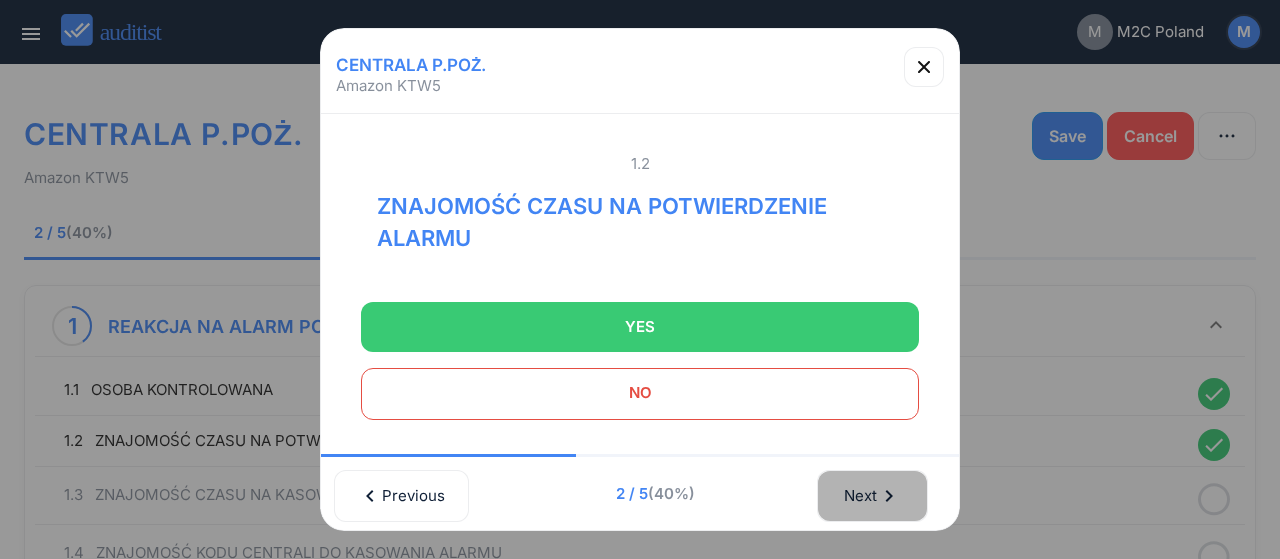 click on "Next
chevron_right" at bounding box center (872, 496) 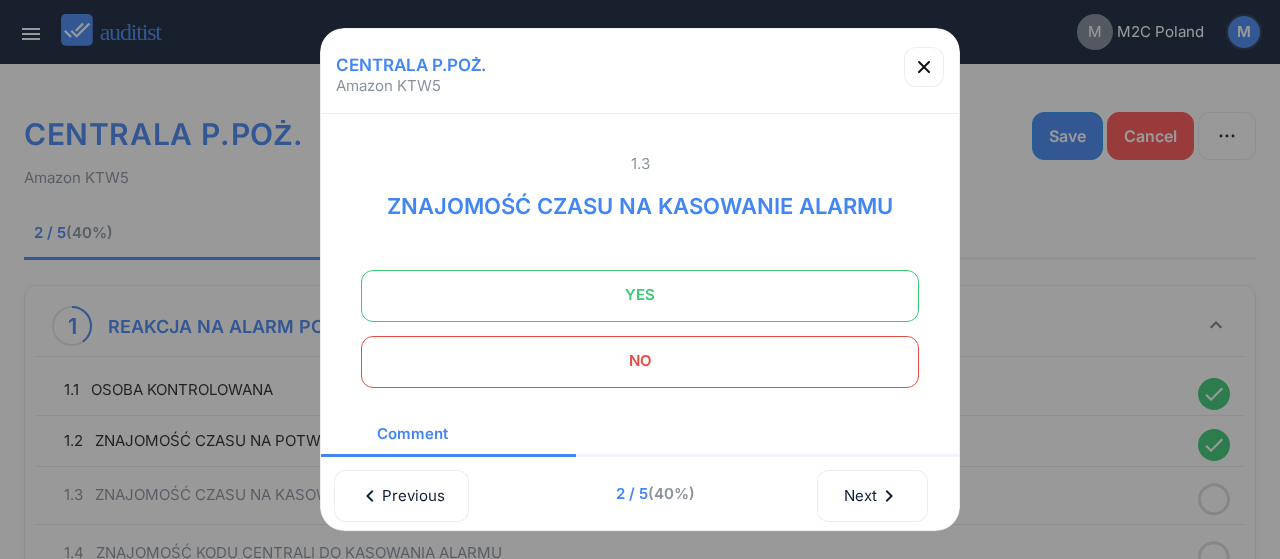 click on "YES" at bounding box center (640, 295) 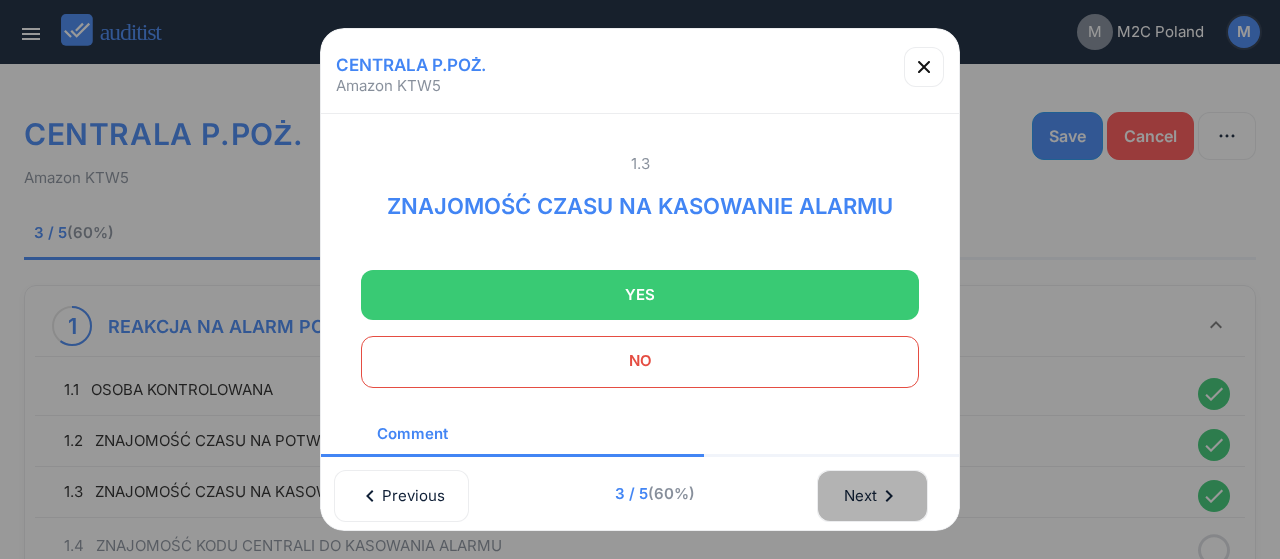 click on "Next
chevron_right" at bounding box center [872, 496] 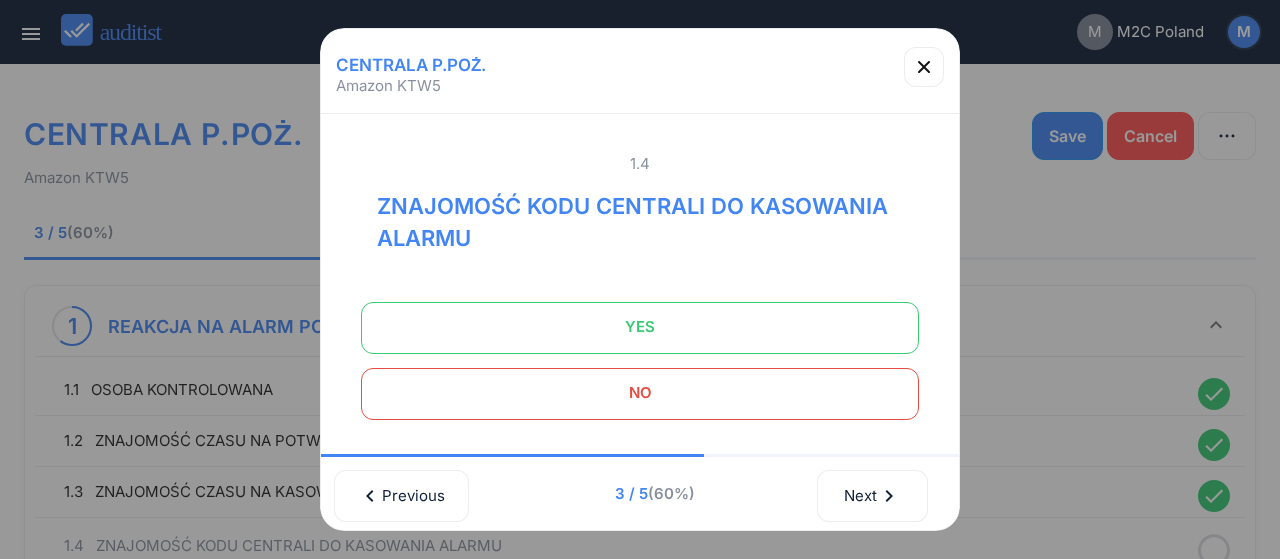 click on "YES" at bounding box center (640, 327) 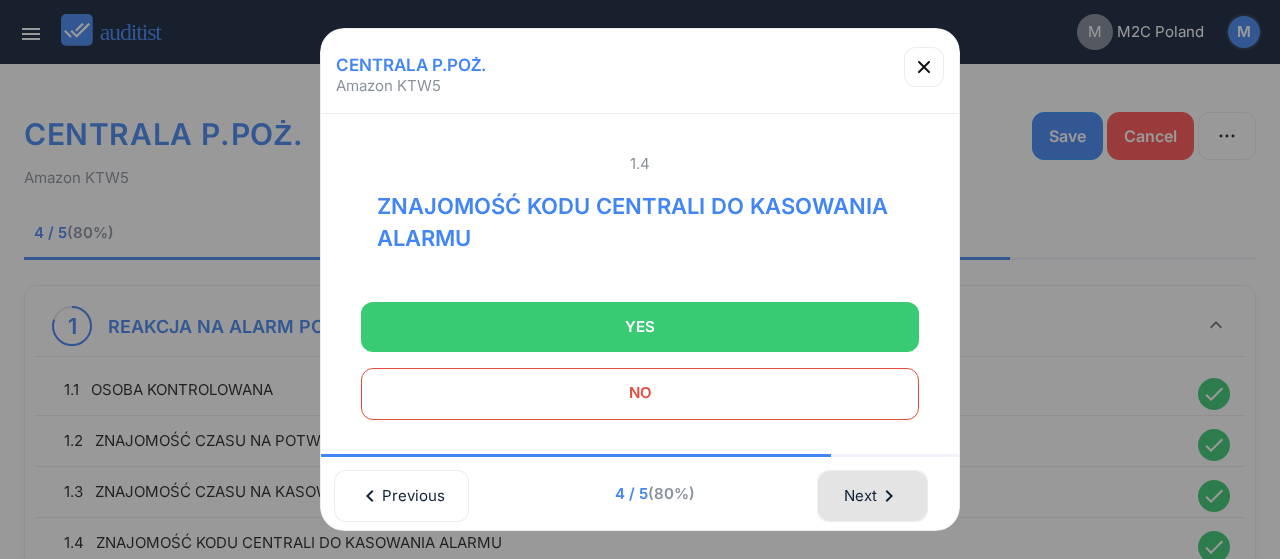 drag, startPoint x: 881, startPoint y: 478, endPoint x: 817, endPoint y: 358, distance: 136 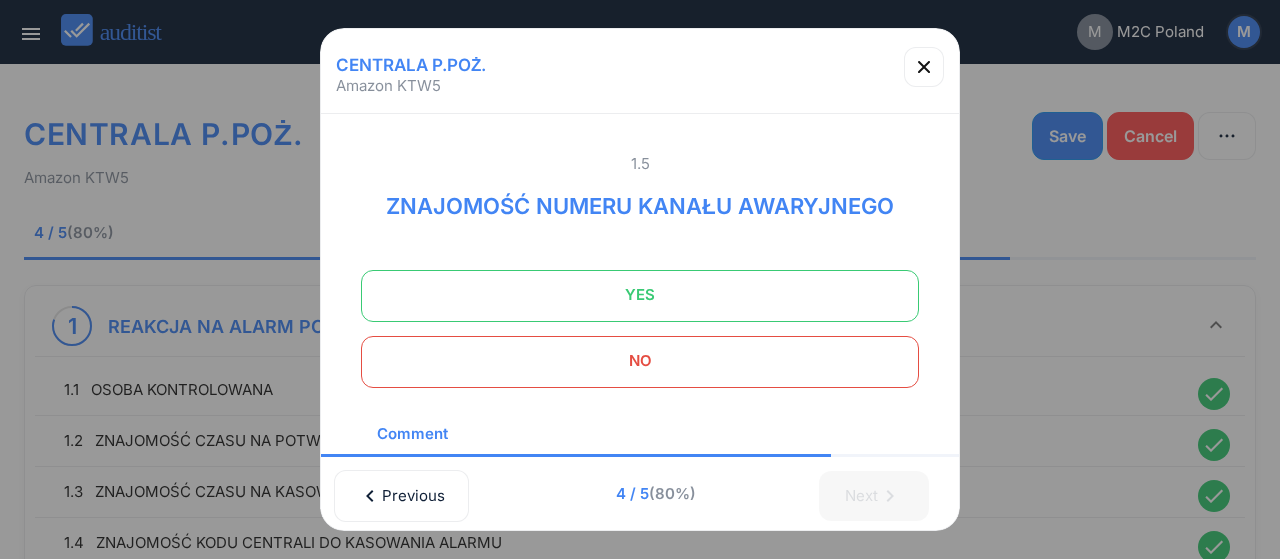 click on "YES" at bounding box center (640, 295) 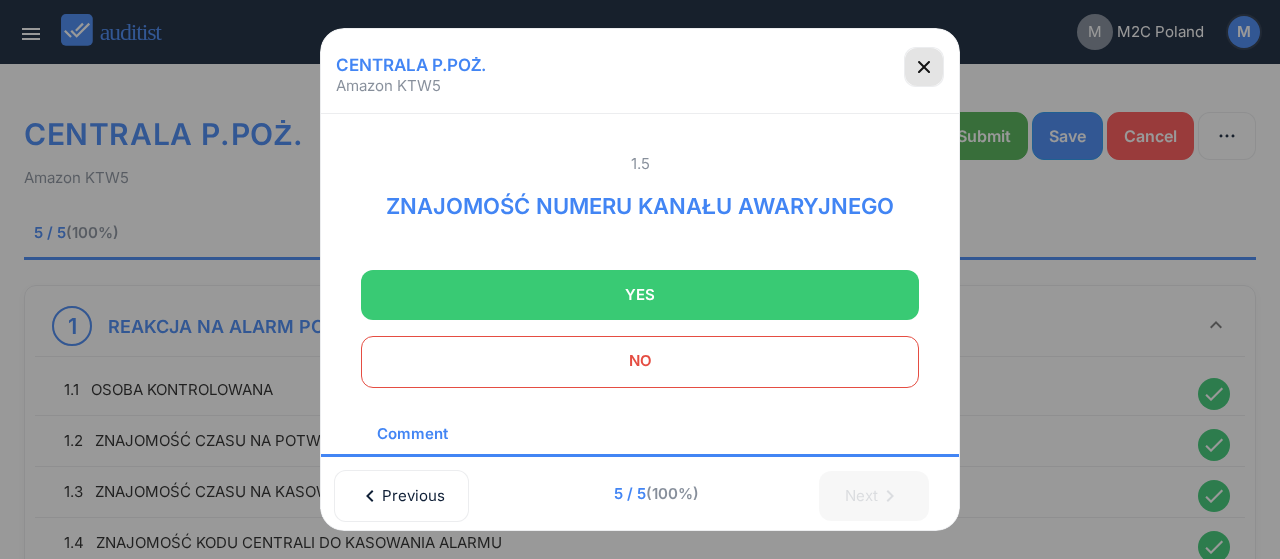 click at bounding box center [924, 67] 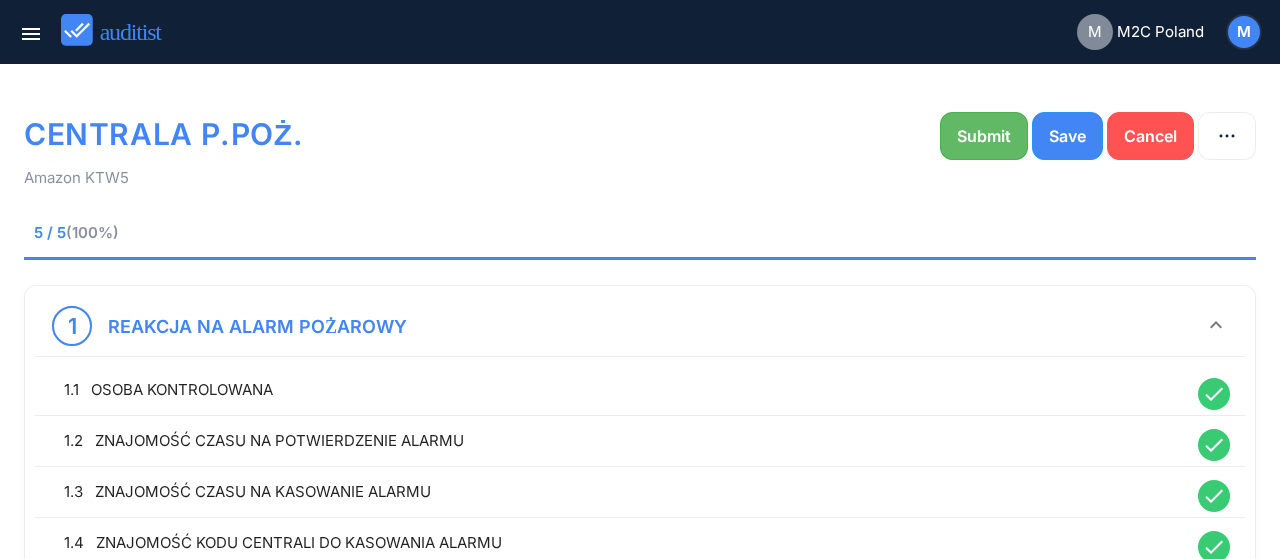click on "Submit" at bounding box center [984, 136] 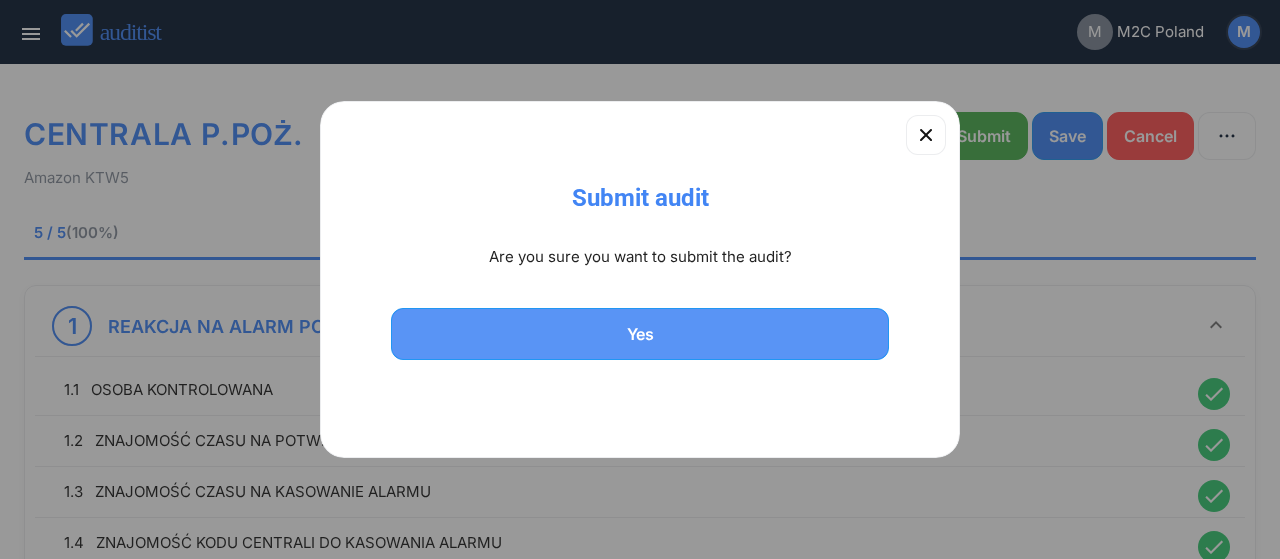 drag, startPoint x: 804, startPoint y: 339, endPoint x: 586, endPoint y: 337, distance: 218.00917 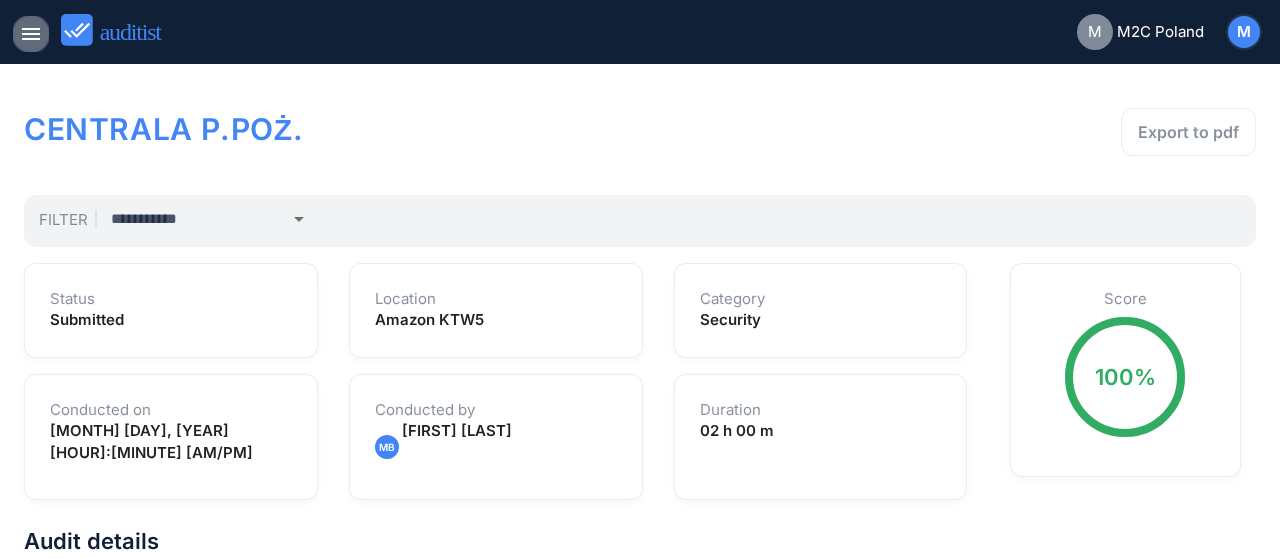 click on "menu" at bounding box center (31, 34) 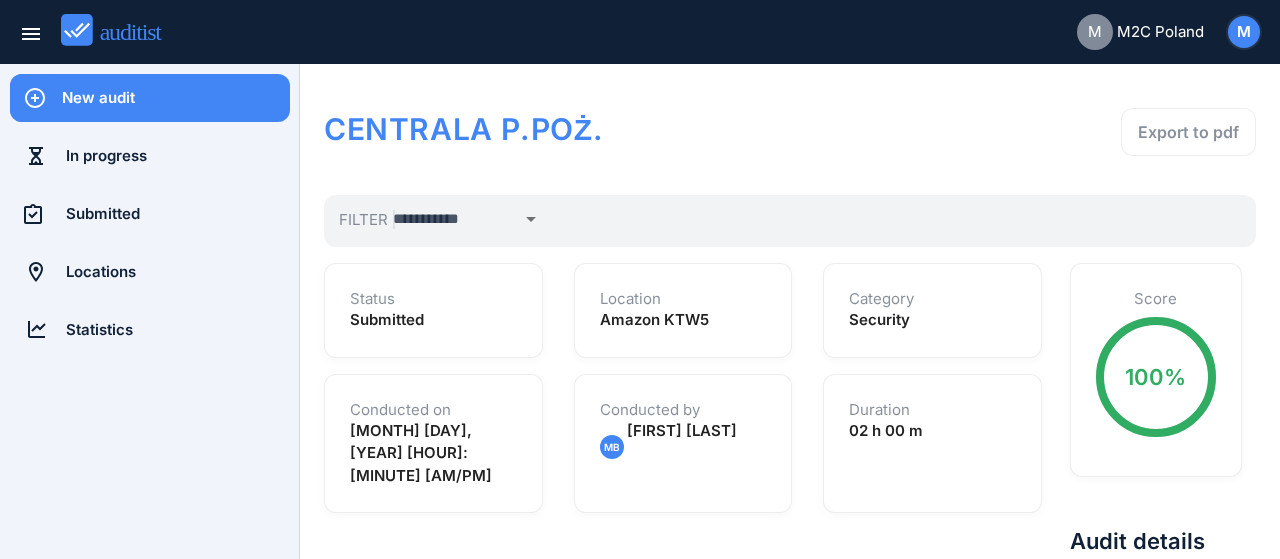 click on "New audit" at bounding box center [176, 98] 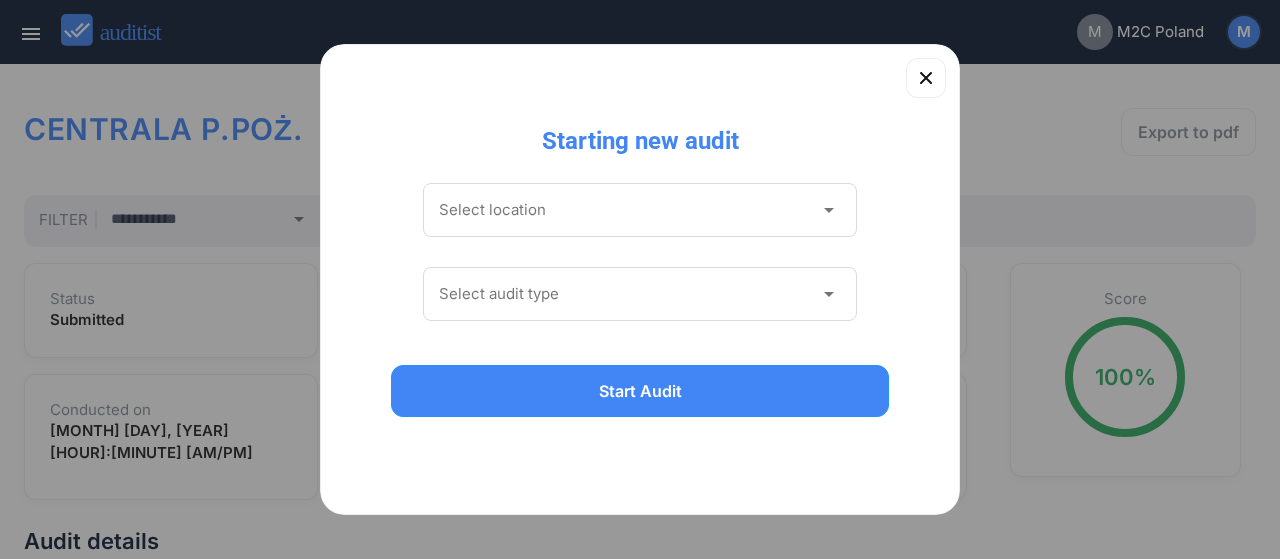 click at bounding box center (626, 210) 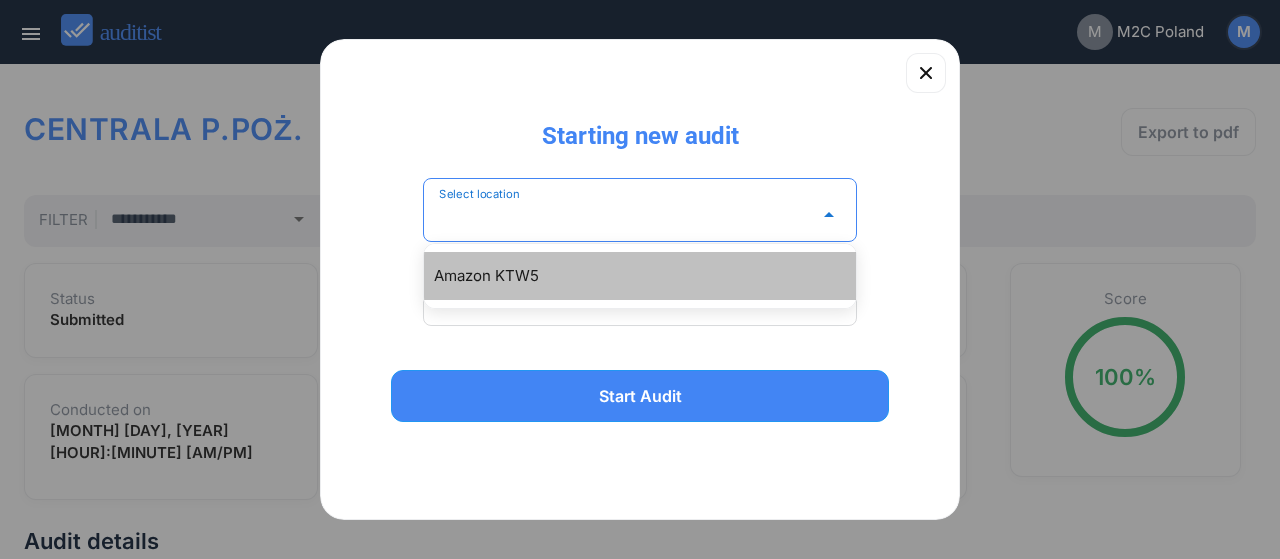 click on "Amazon KTW5" at bounding box center [640, 276] 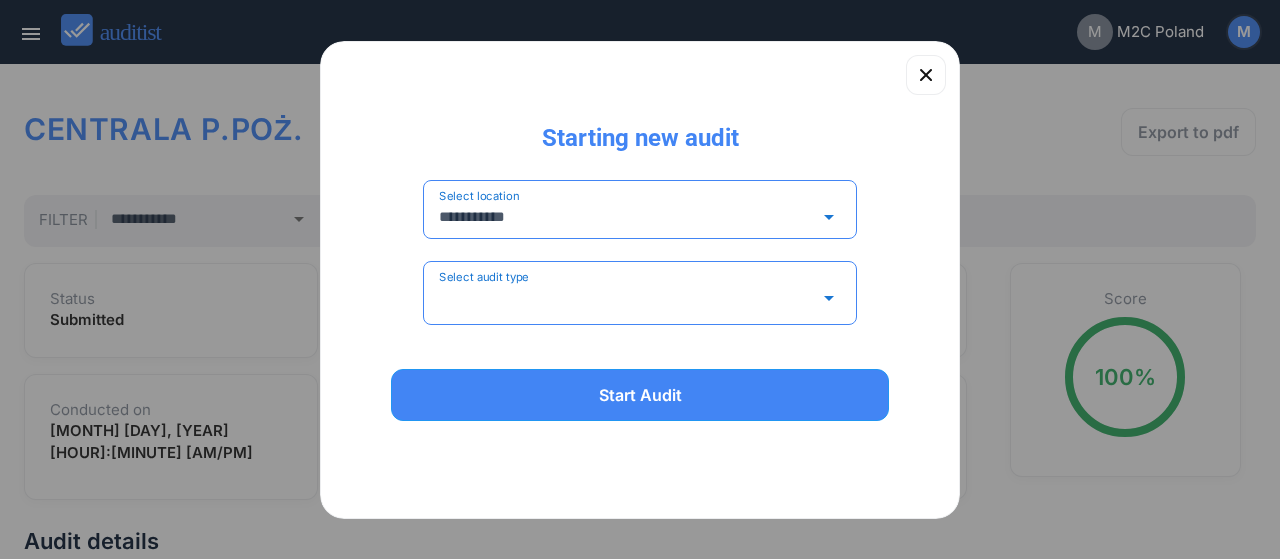 click at bounding box center [626, 298] 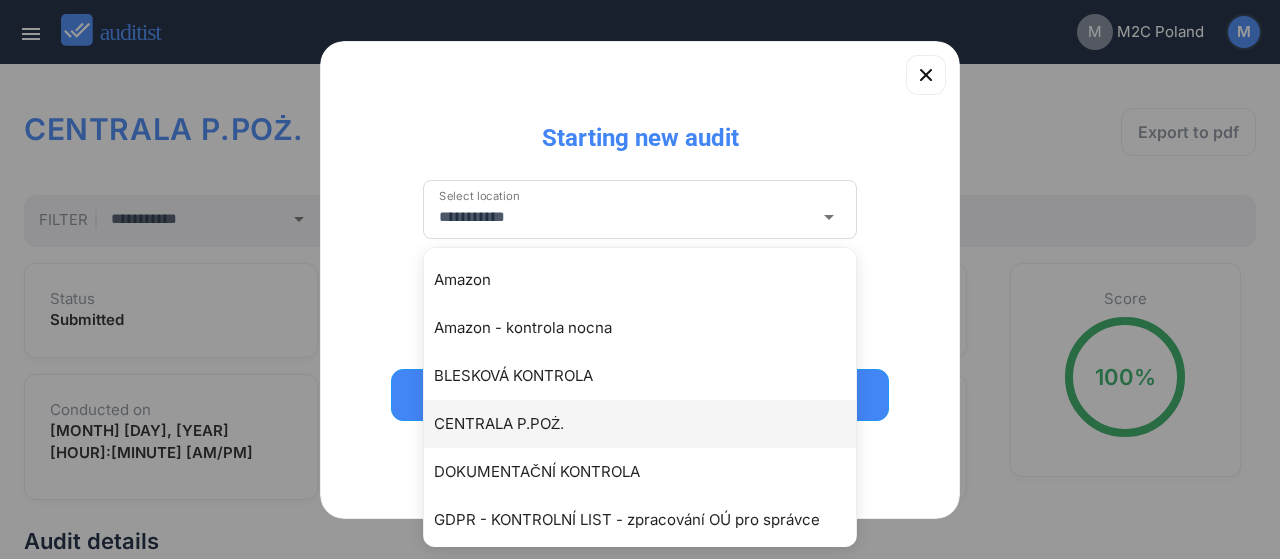 drag, startPoint x: 624, startPoint y: 425, endPoint x: 651, endPoint y: 417, distance: 28.160255 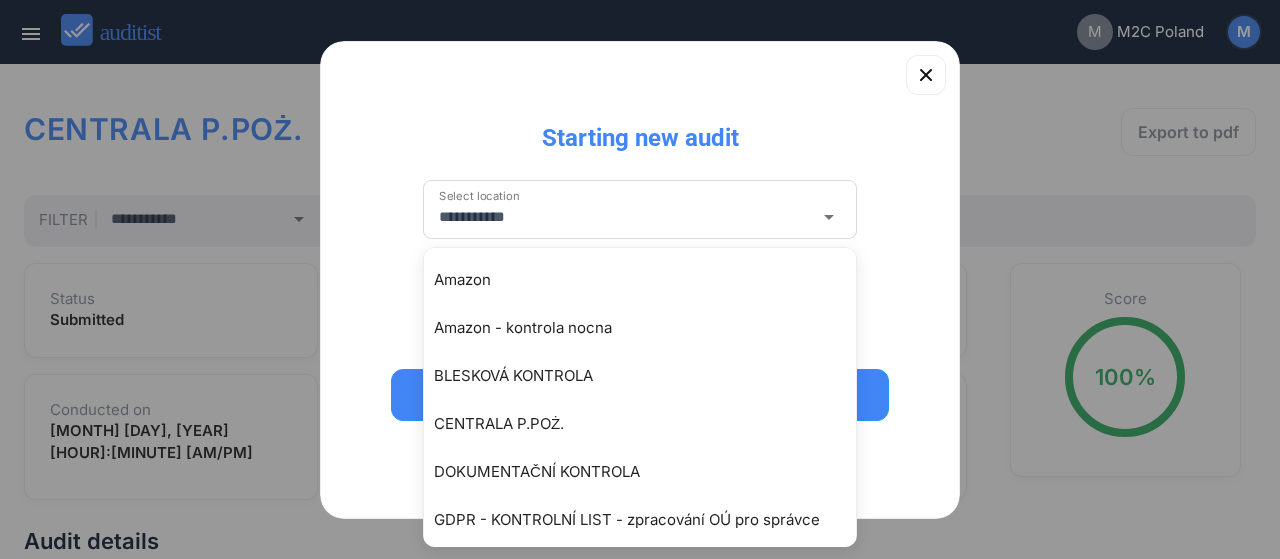 click on "CENTRALA P.POŻ." at bounding box center [650, 424] 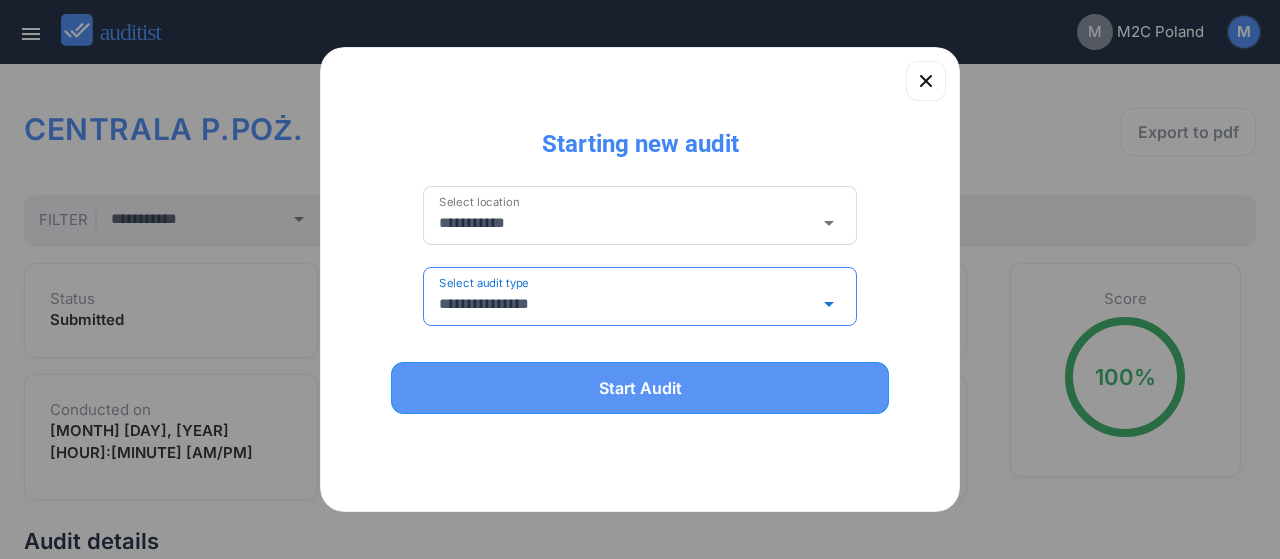 click on "Start Audit" at bounding box center (640, 388) 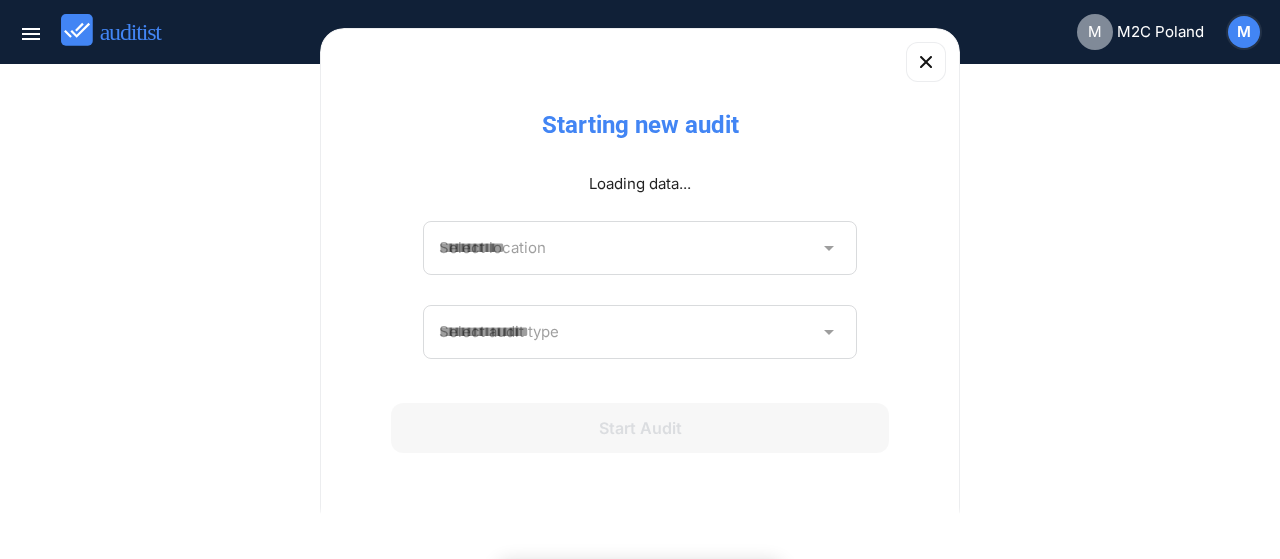 type 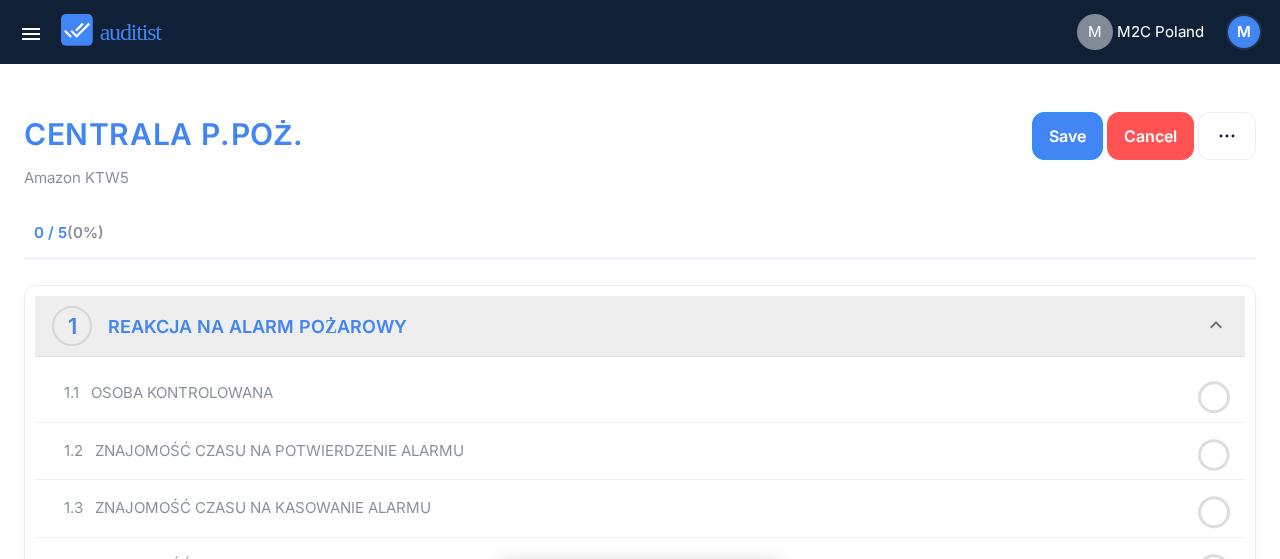 click on "1.1   OSOBA KONTROLOWANA" at bounding box center (640, 393) 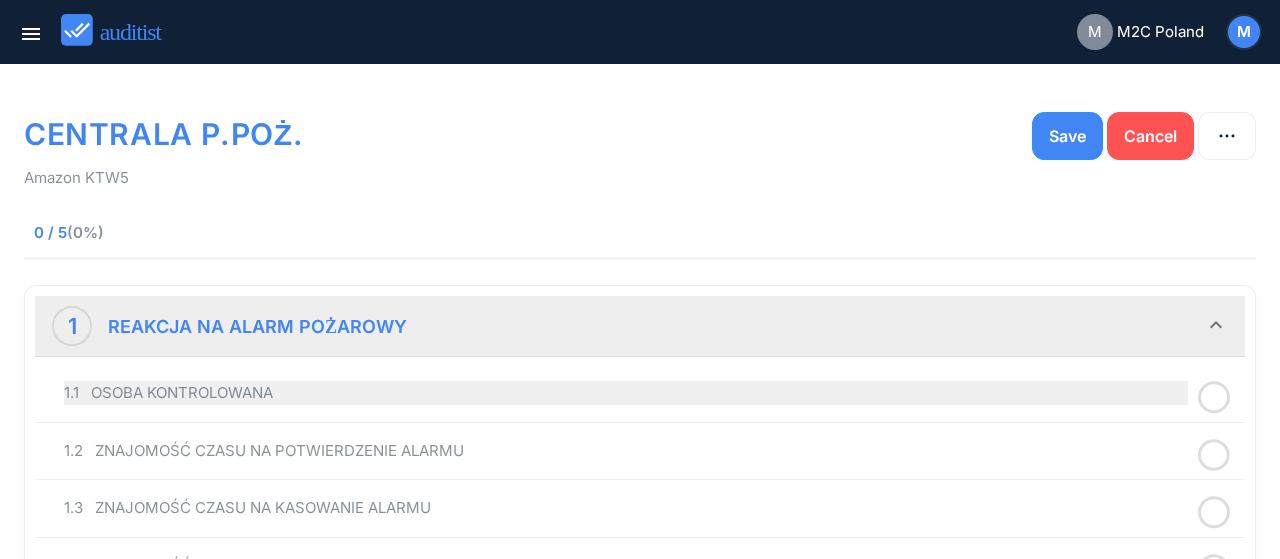 click on "1.1   OSOBA KONTROLOWANA" at bounding box center [626, 393] 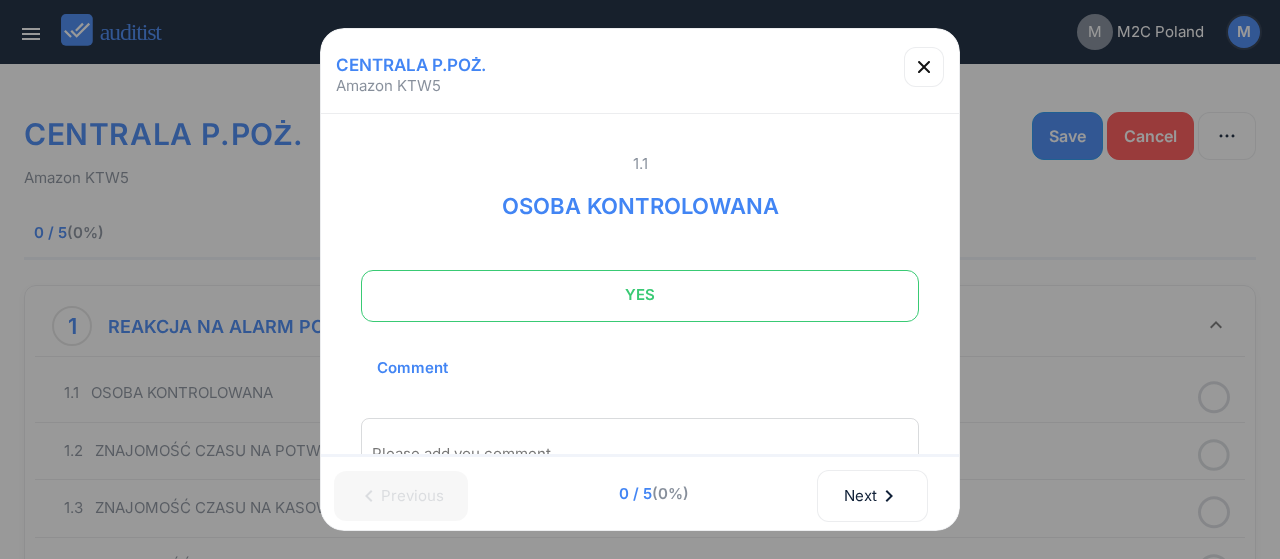 click on "YES" at bounding box center (640, 295) 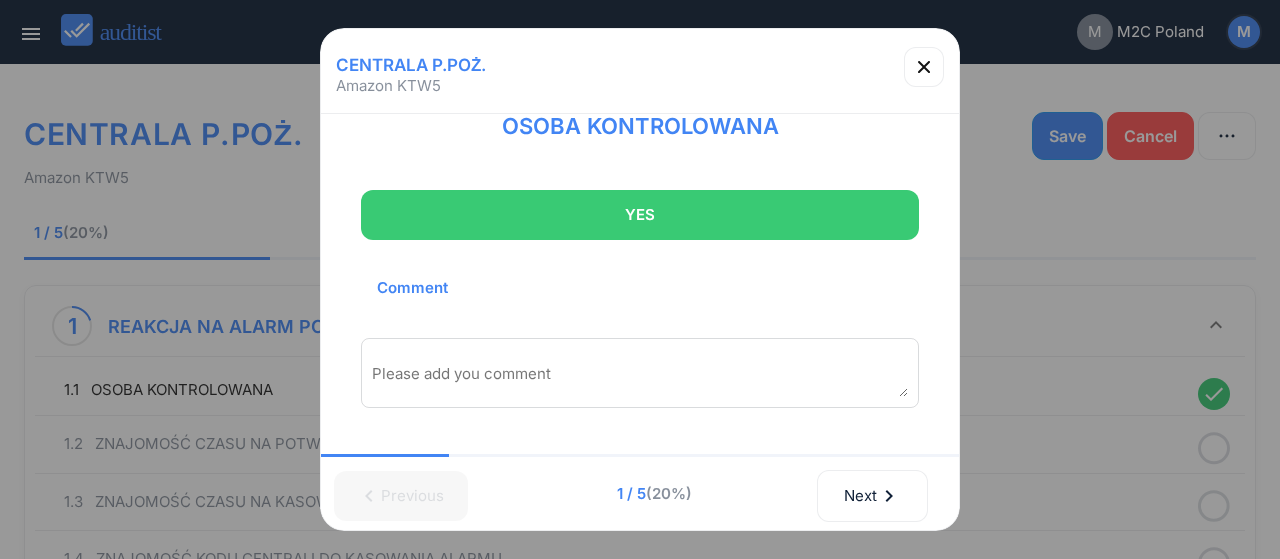 scroll, scrollTop: 108, scrollLeft: 0, axis: vertical 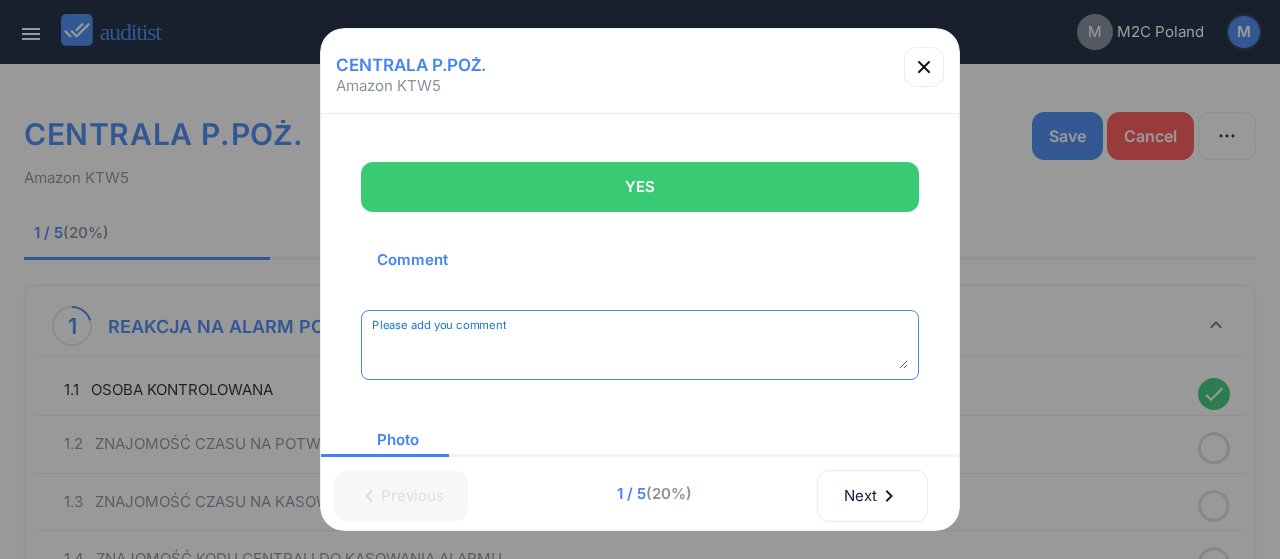 click at bounding box center (640, 352) 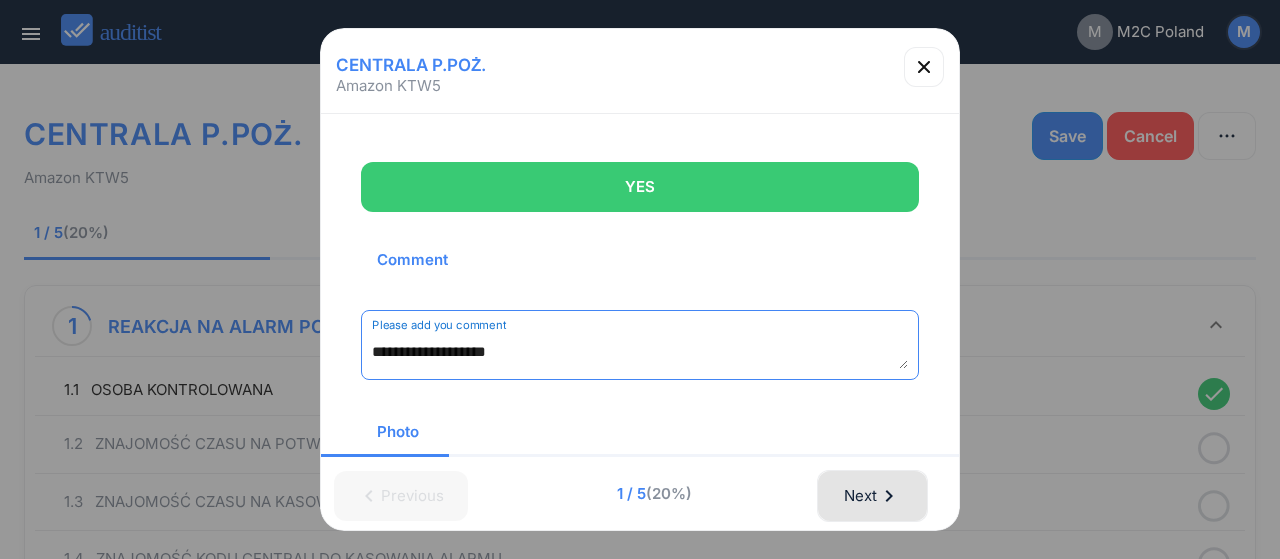 type on "**********" 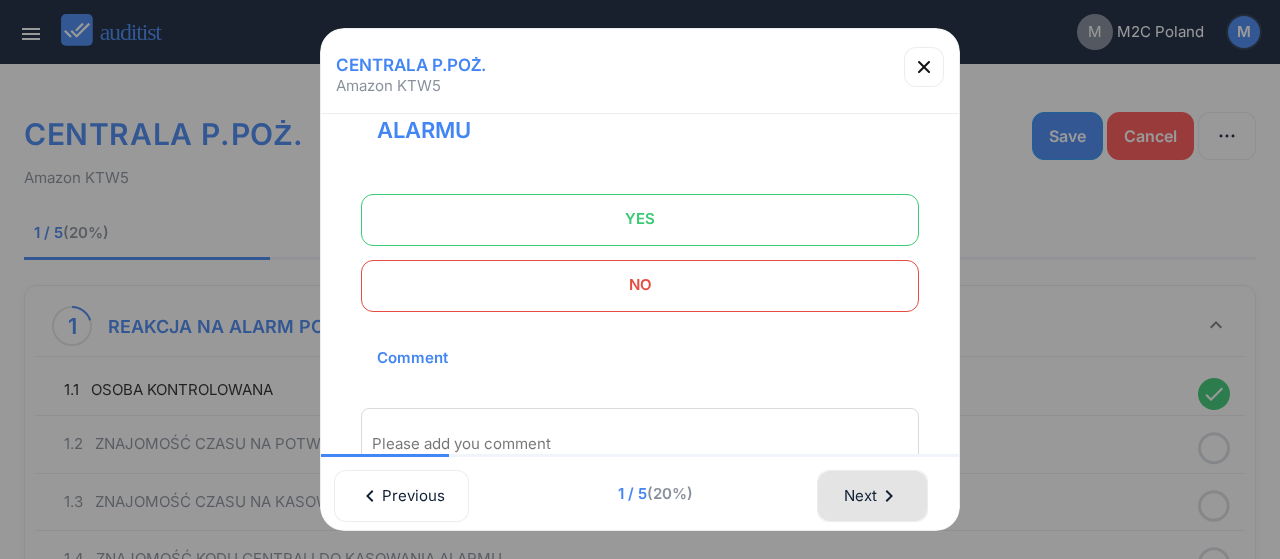 click on "chevron_right" at bounding box center [889, 496] 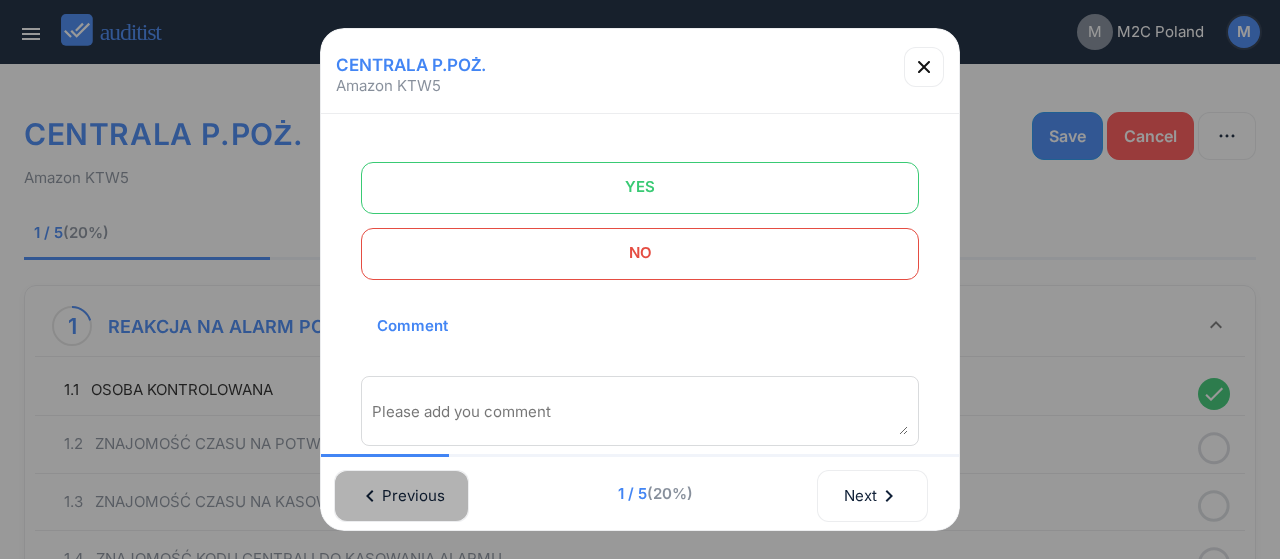 click on "chevron_left
Previous" at bounding box center [401, 496] 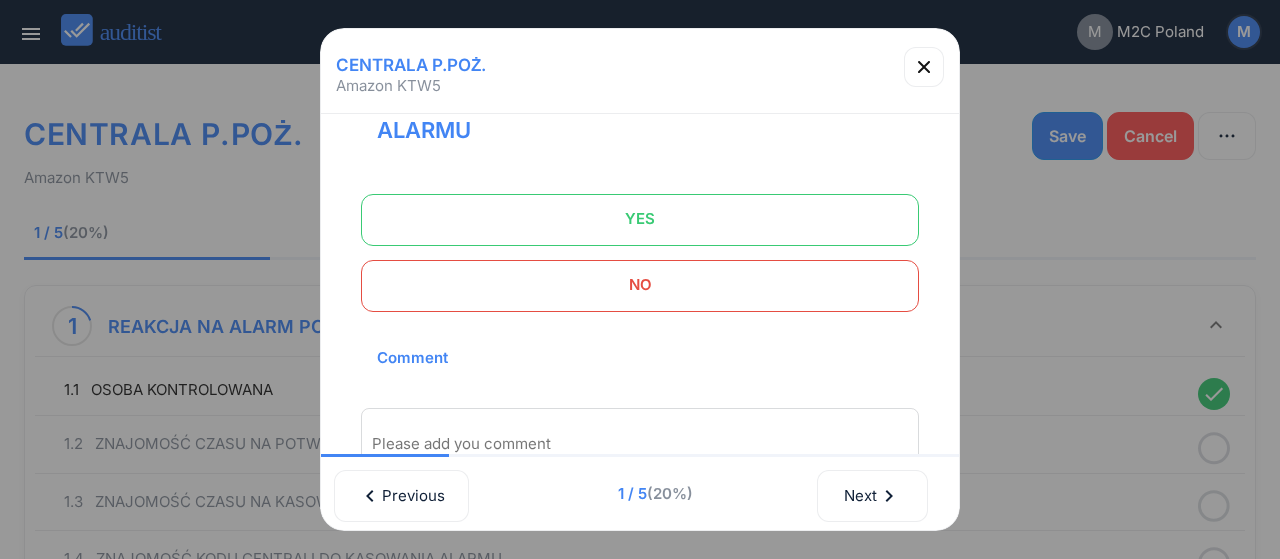 drag, startPoint x: 687, startPoint y: 206, endPoint x: 729, endPoint y: 270, distance: 76.55064 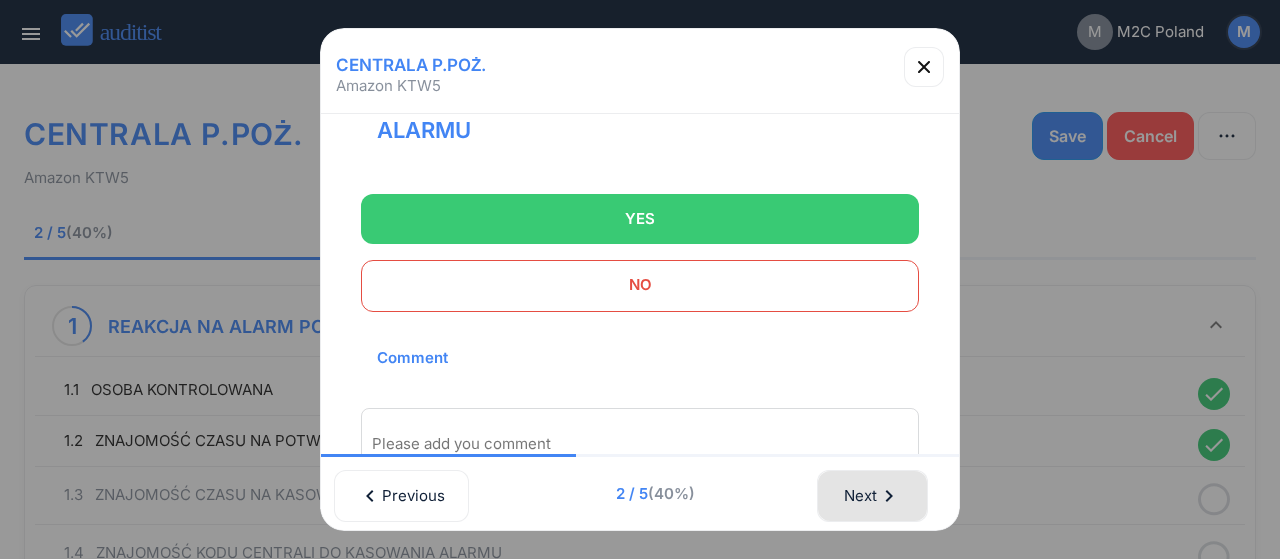 click on "Next
chevron_right" at bounding box center [872, 496] 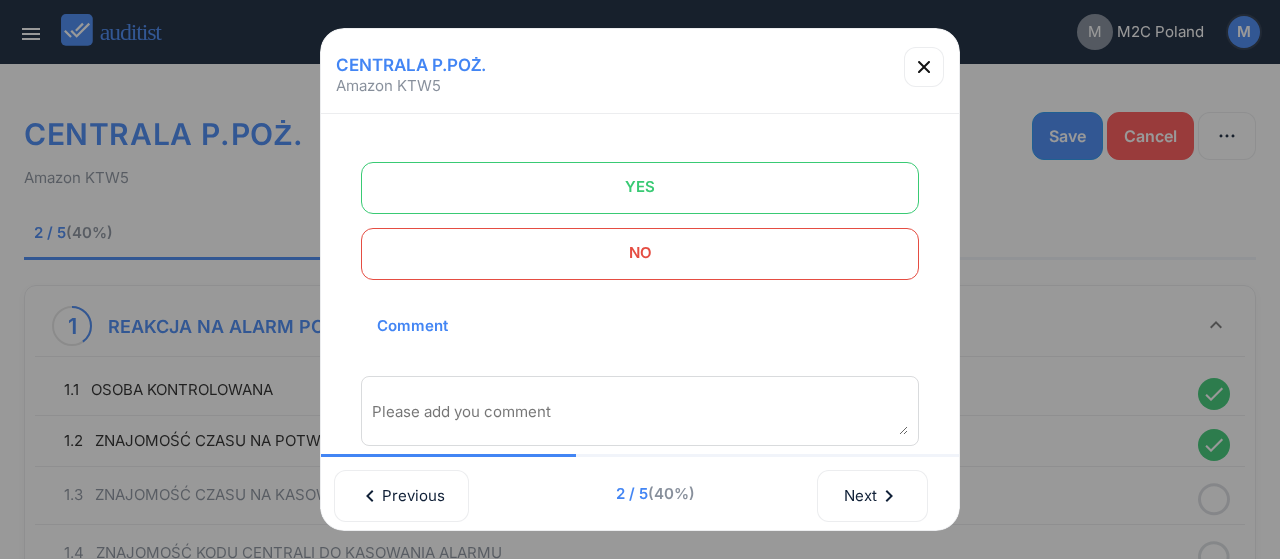 click on "YES" at bounding box center [640, 187] 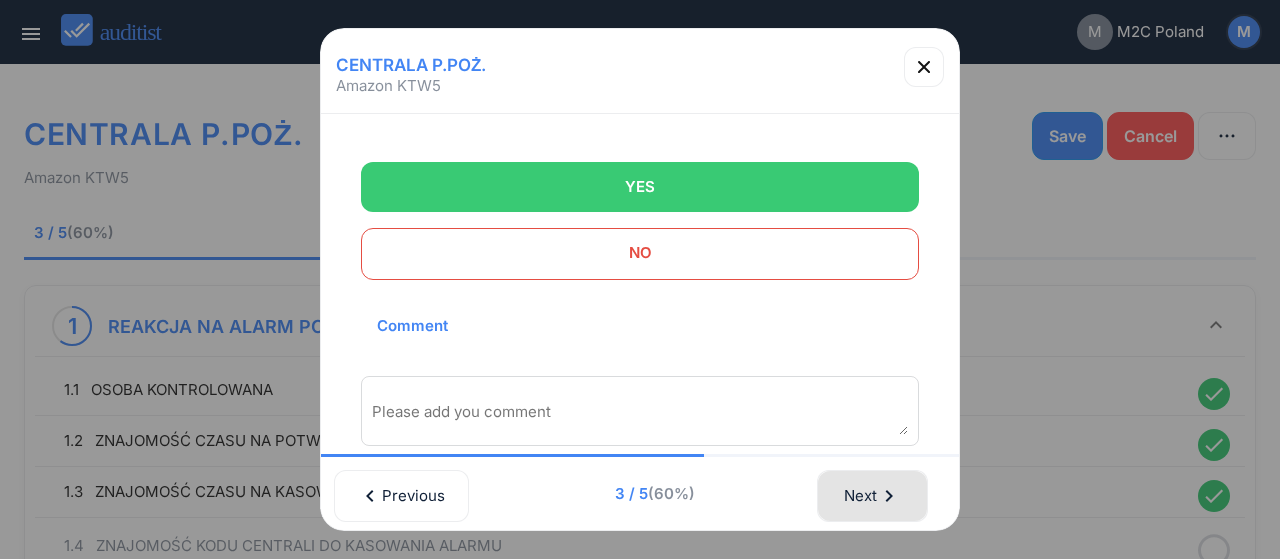 click on "Next
chevron_right" at bounding box center (872, 496) 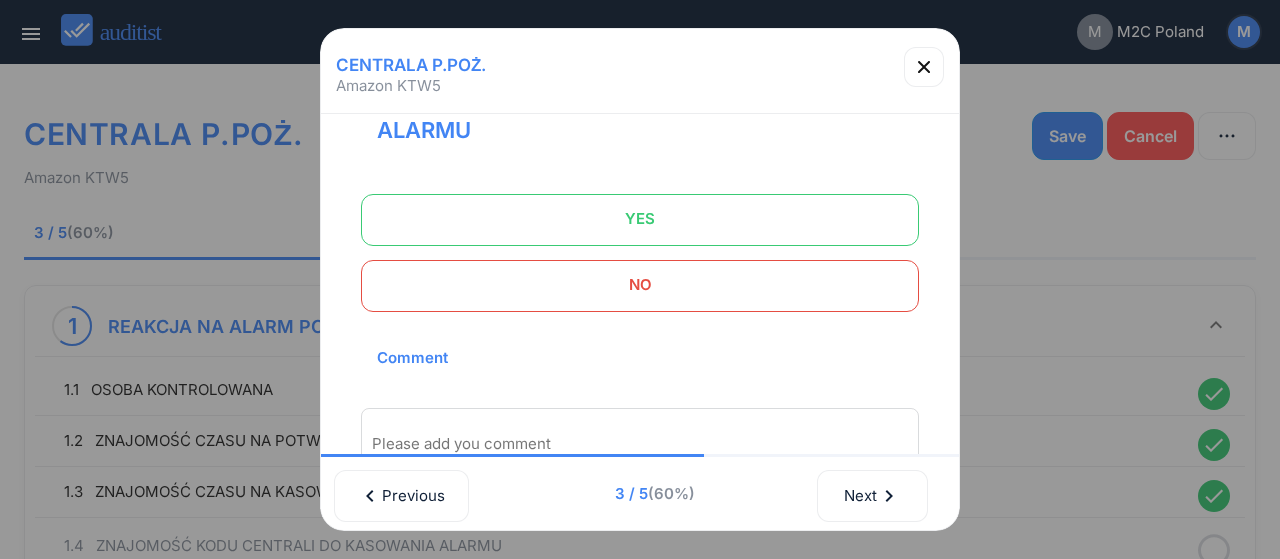 click on "YES" at bounding box center [640, 219] 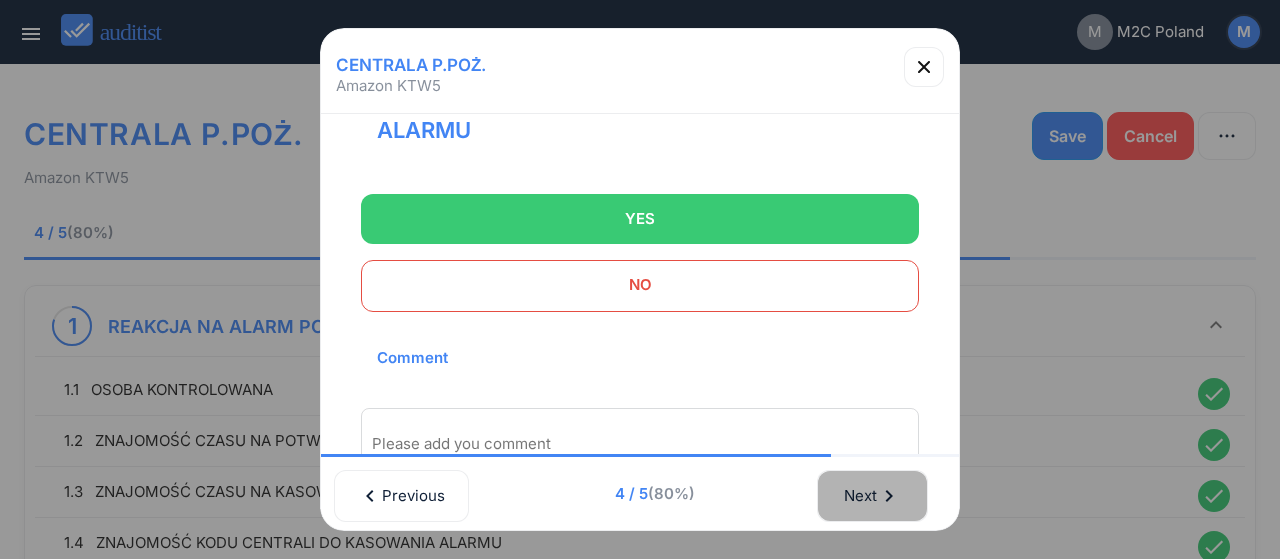 click on "chevron_right" at bounding box center [889, 496] 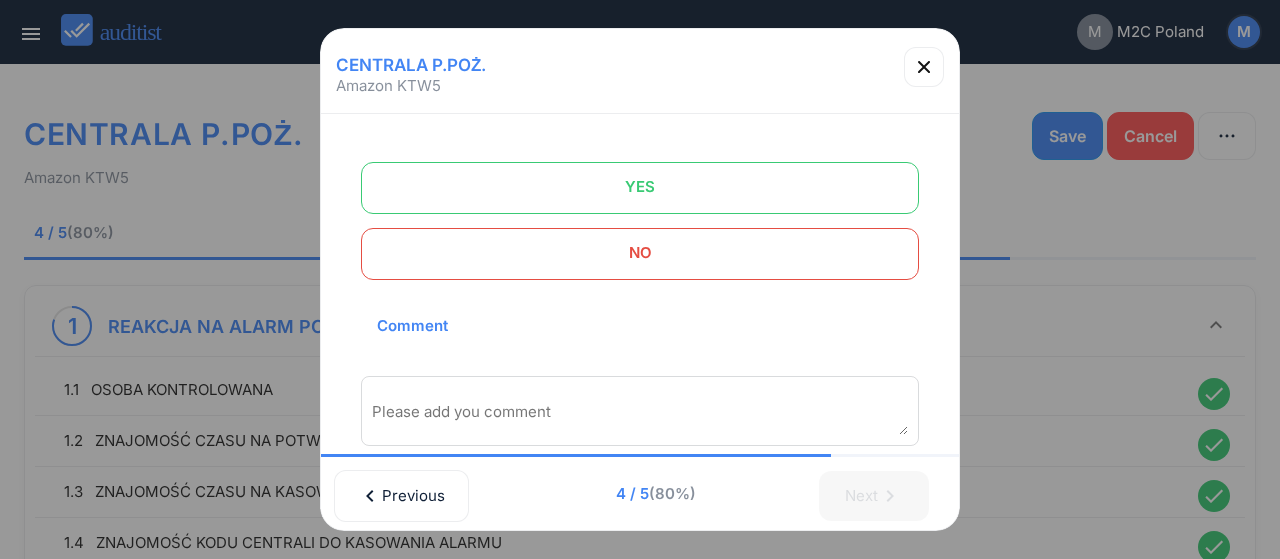 click on "YES" at bounding box center (640, 187) 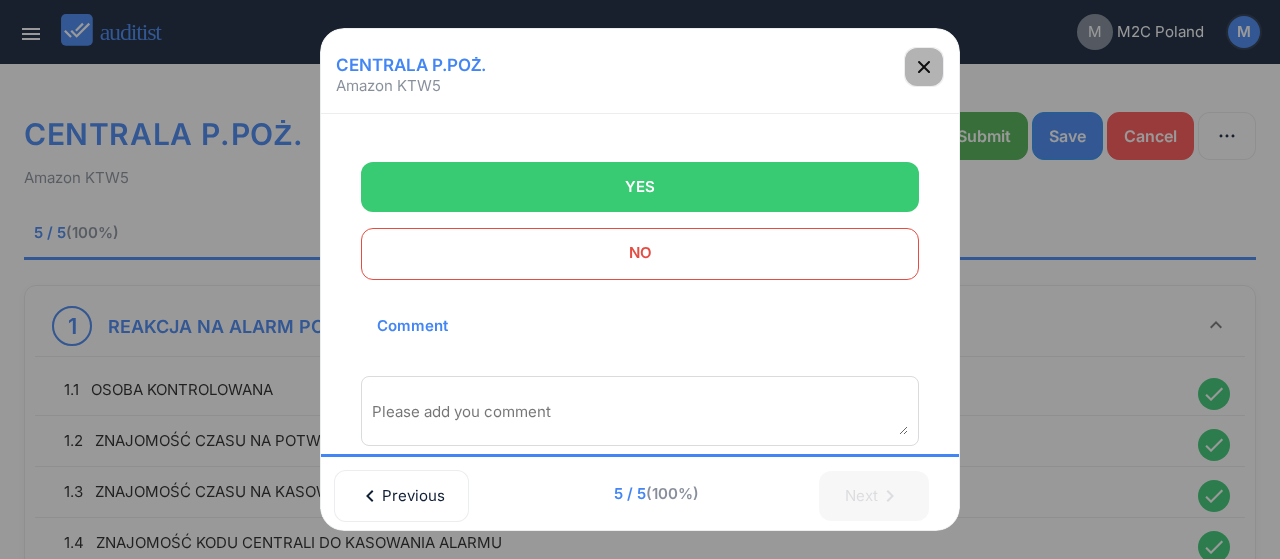 click 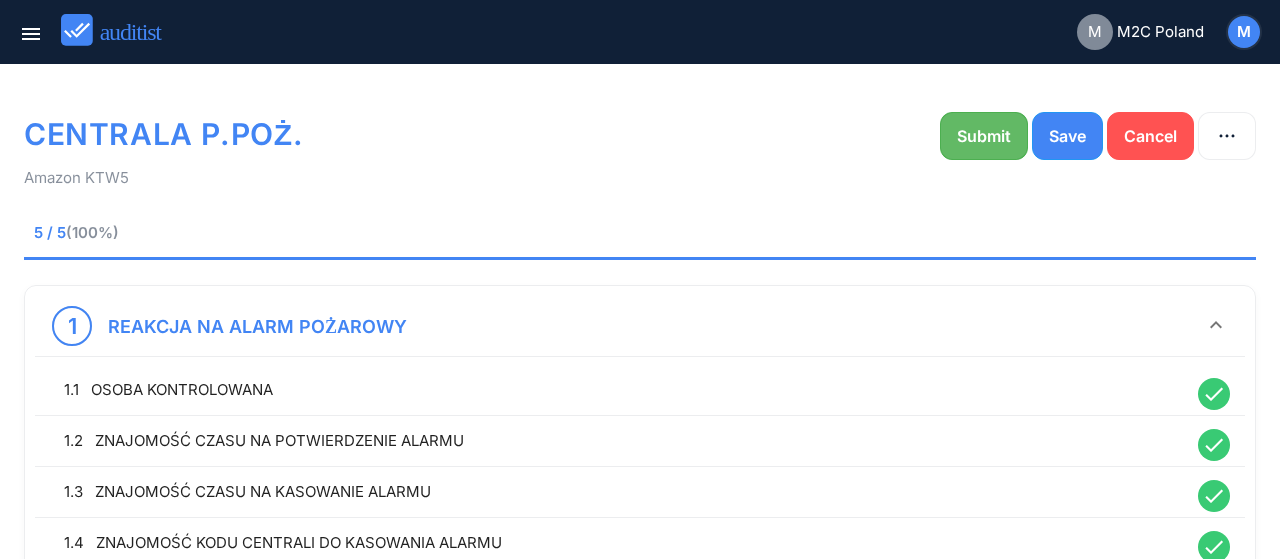 click on "Submit" at bounding box center (984, 136) 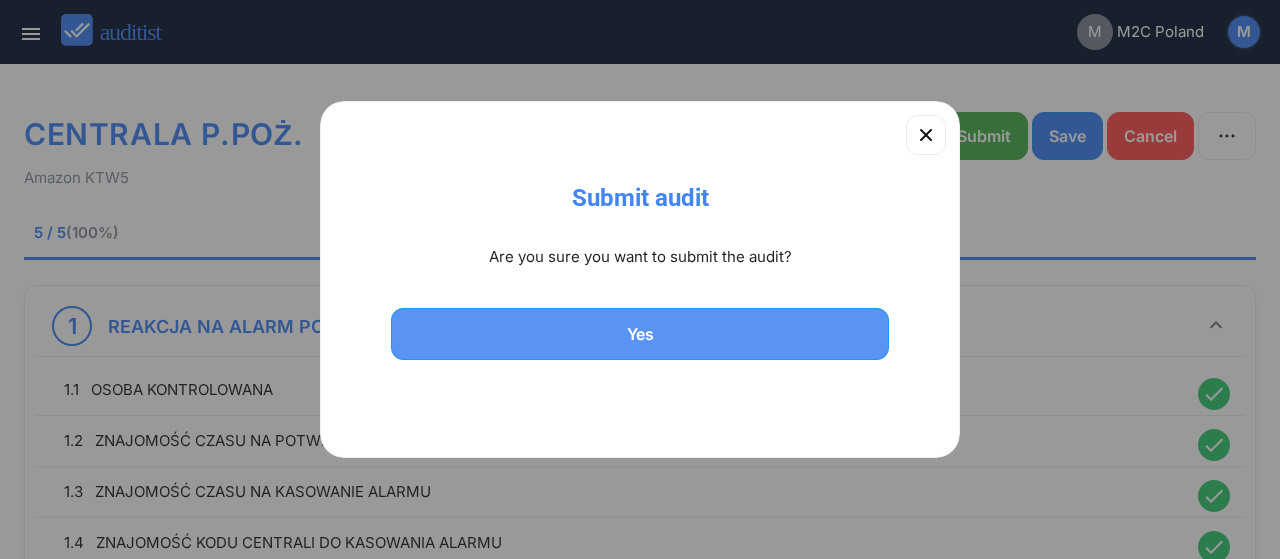 click on "Yes" at bounding box center (640, 334) 